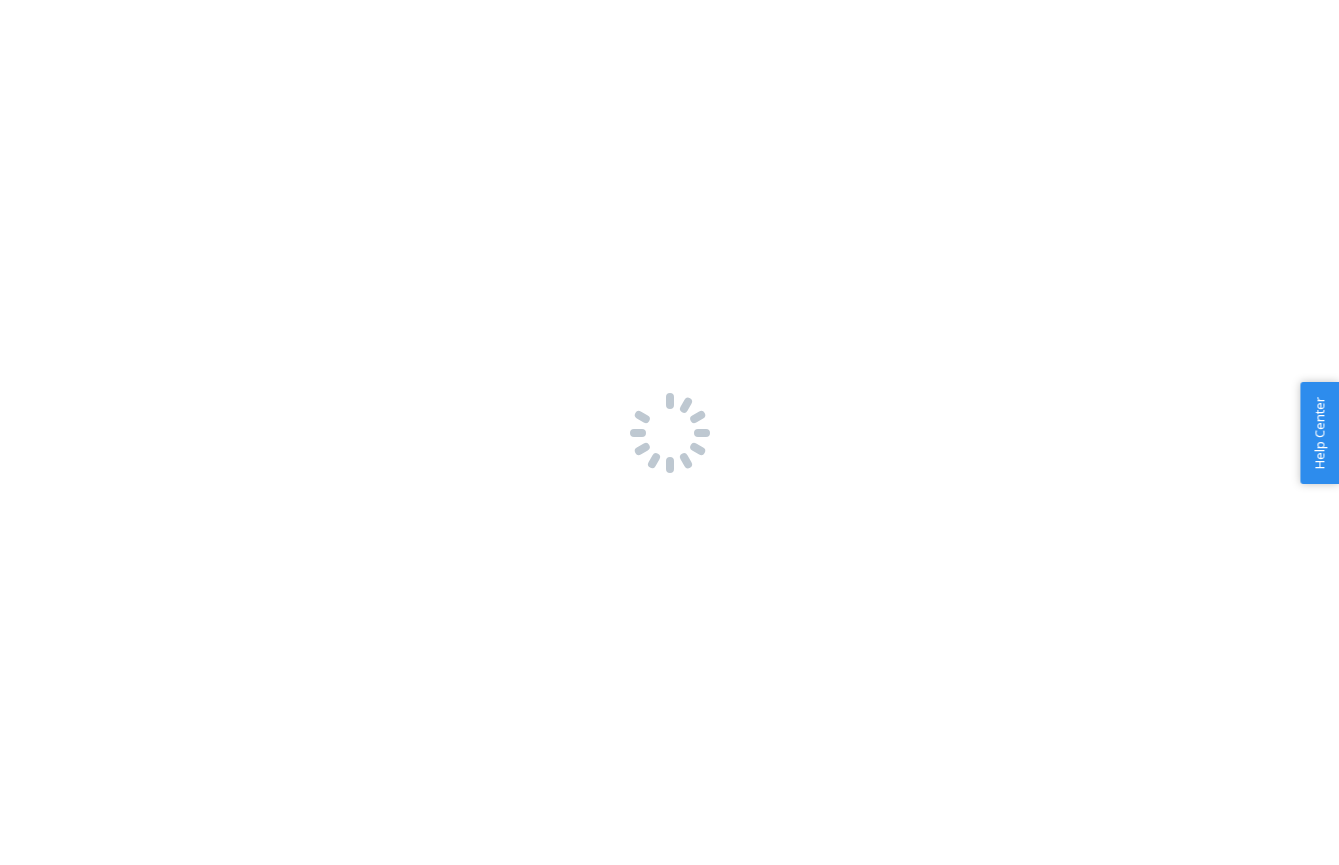 scroll, scrollTop: 0, scrollLeft: 0, axis: both 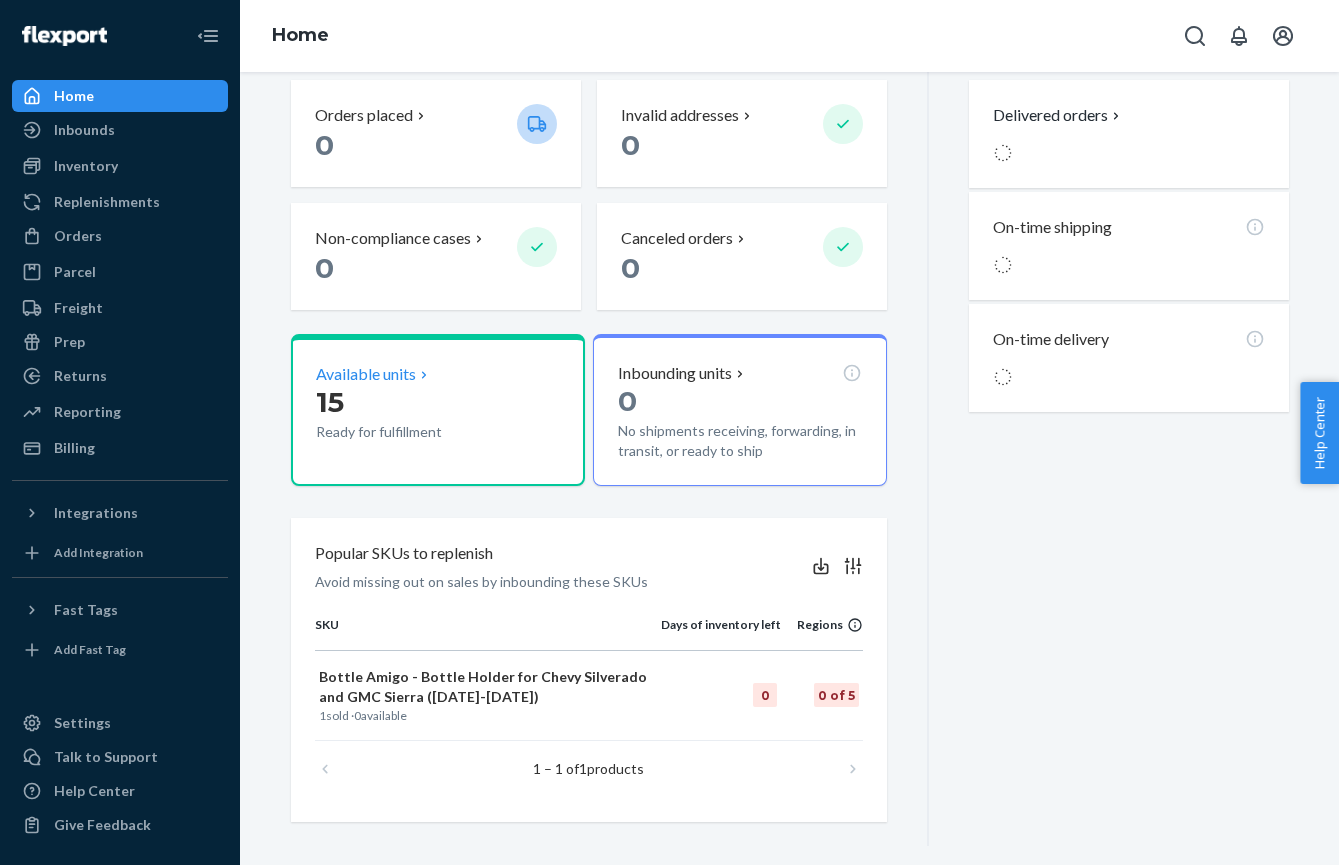 click on "15 Ready for fulfillment" at bounding box center [438, 414] 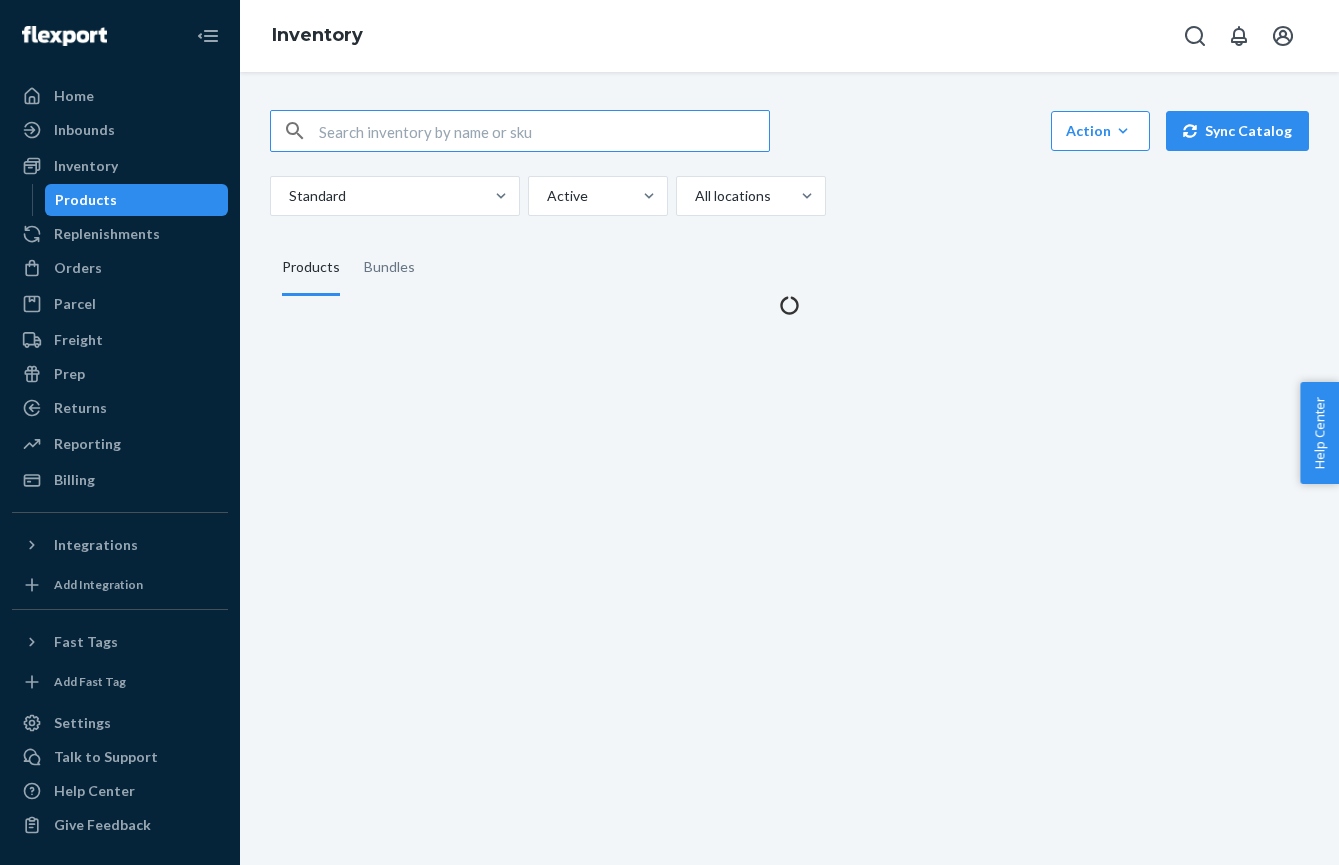 scroll, scrollTop: 0, scrollLeft: 0, axis: both 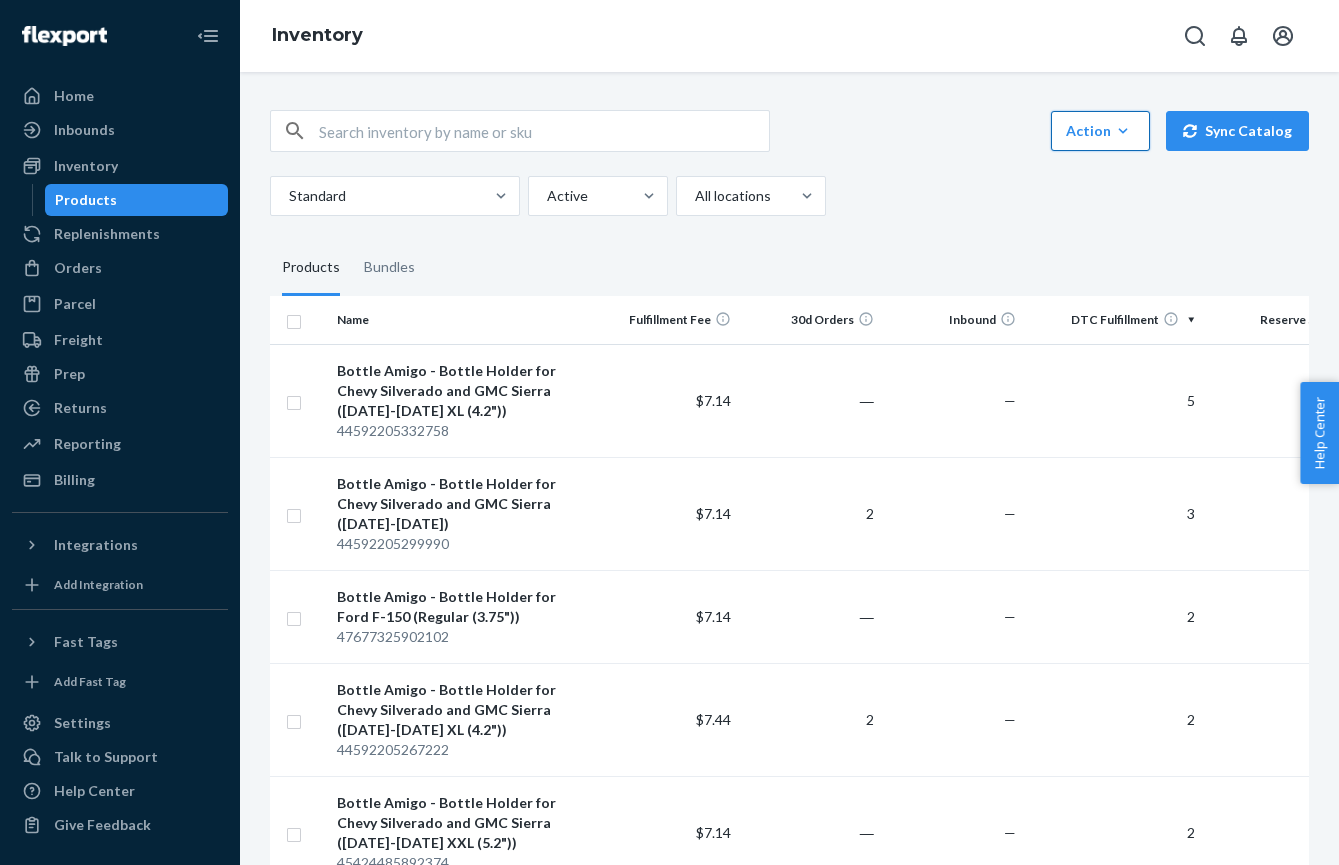 click 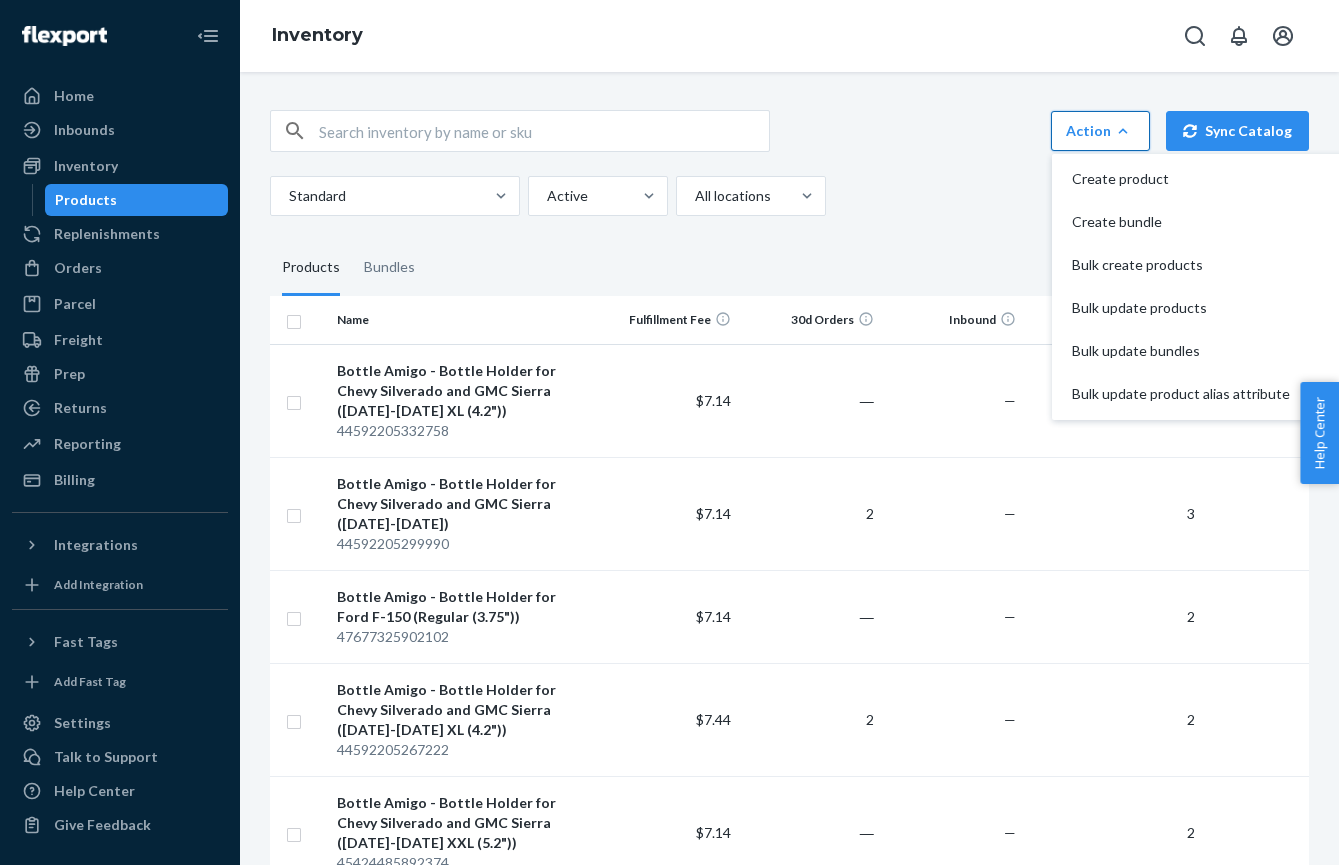 click on "Products Bundles" at bounding box center [789, 268] 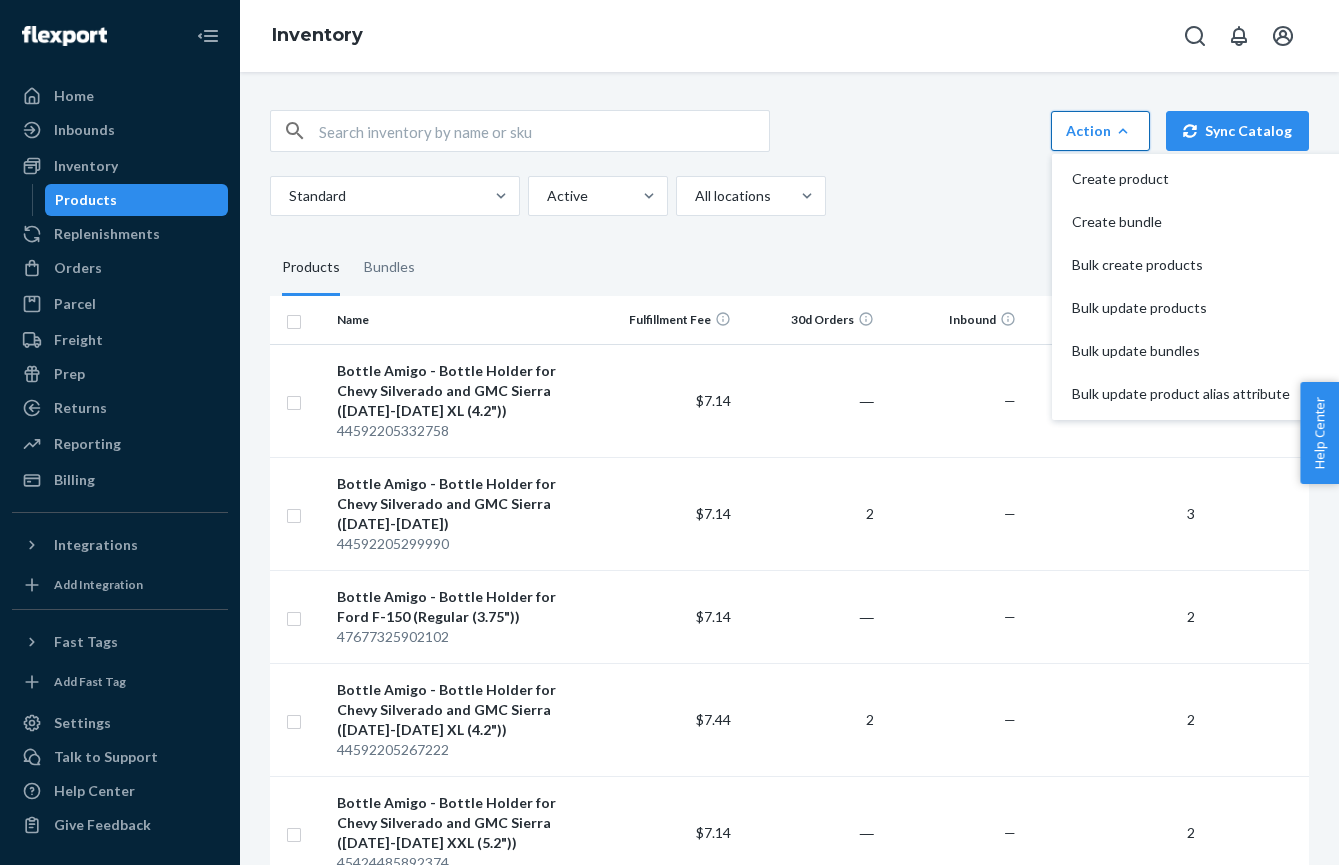checkbox on "true" 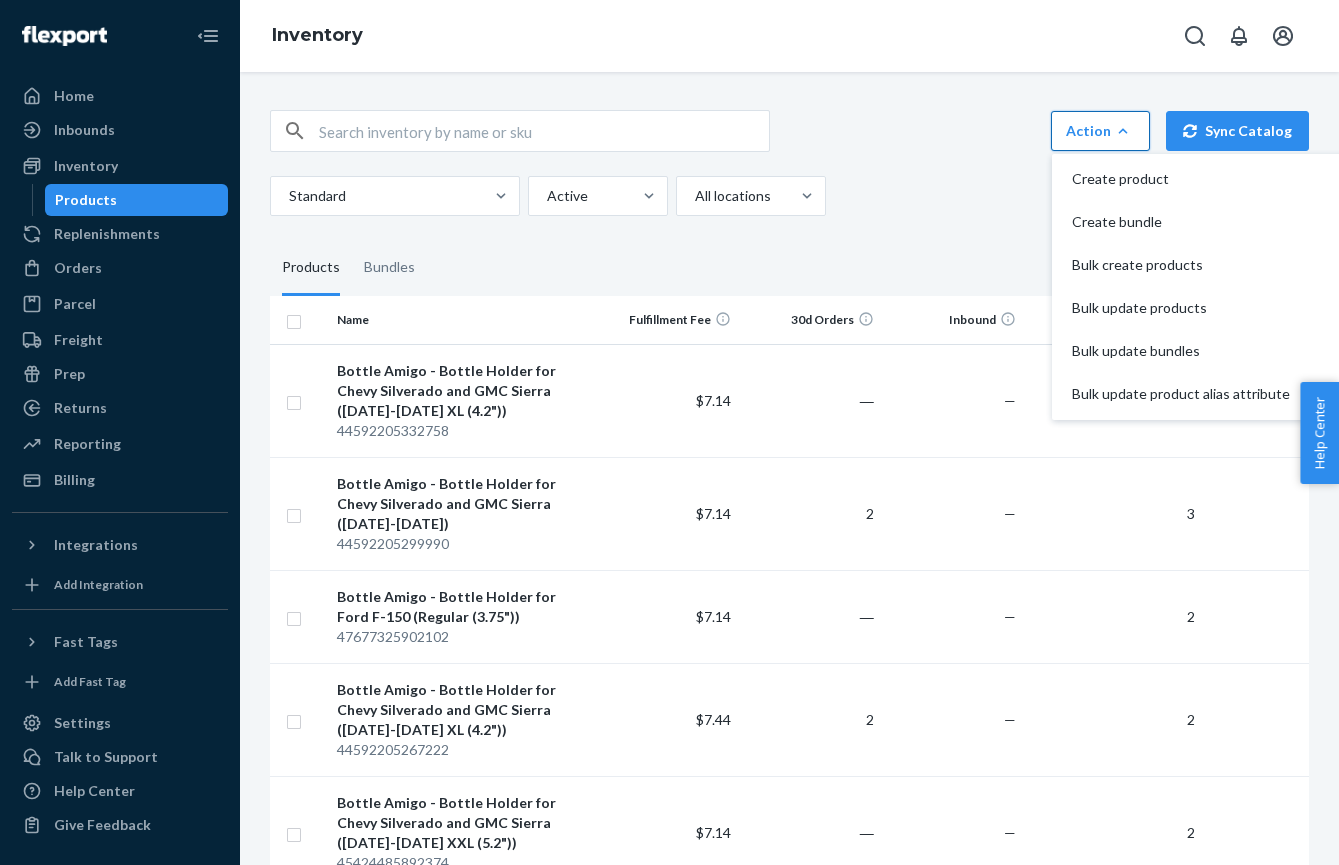 checkbox on "true" 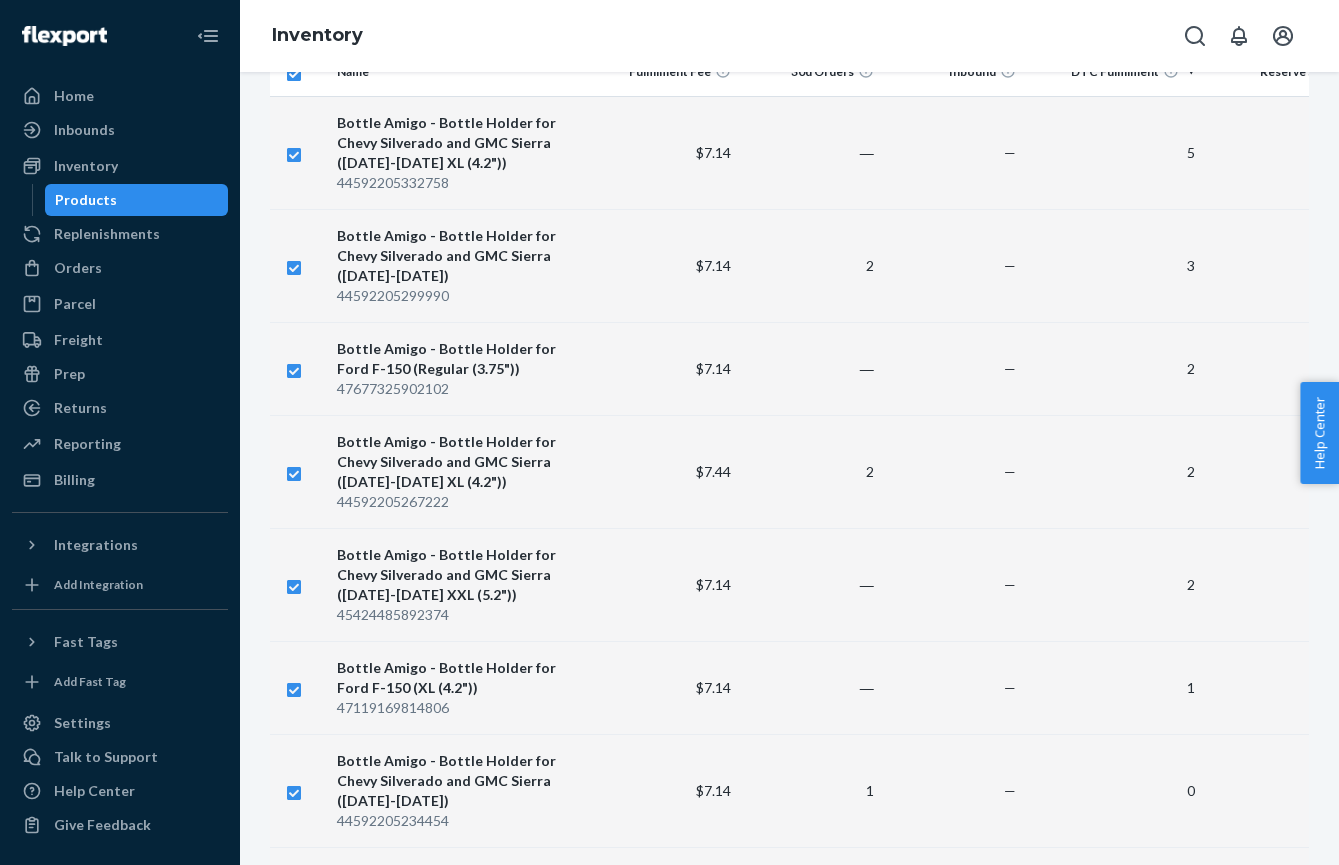 scroll, scrollTop: 0, scrollLeft: 0, axis: both 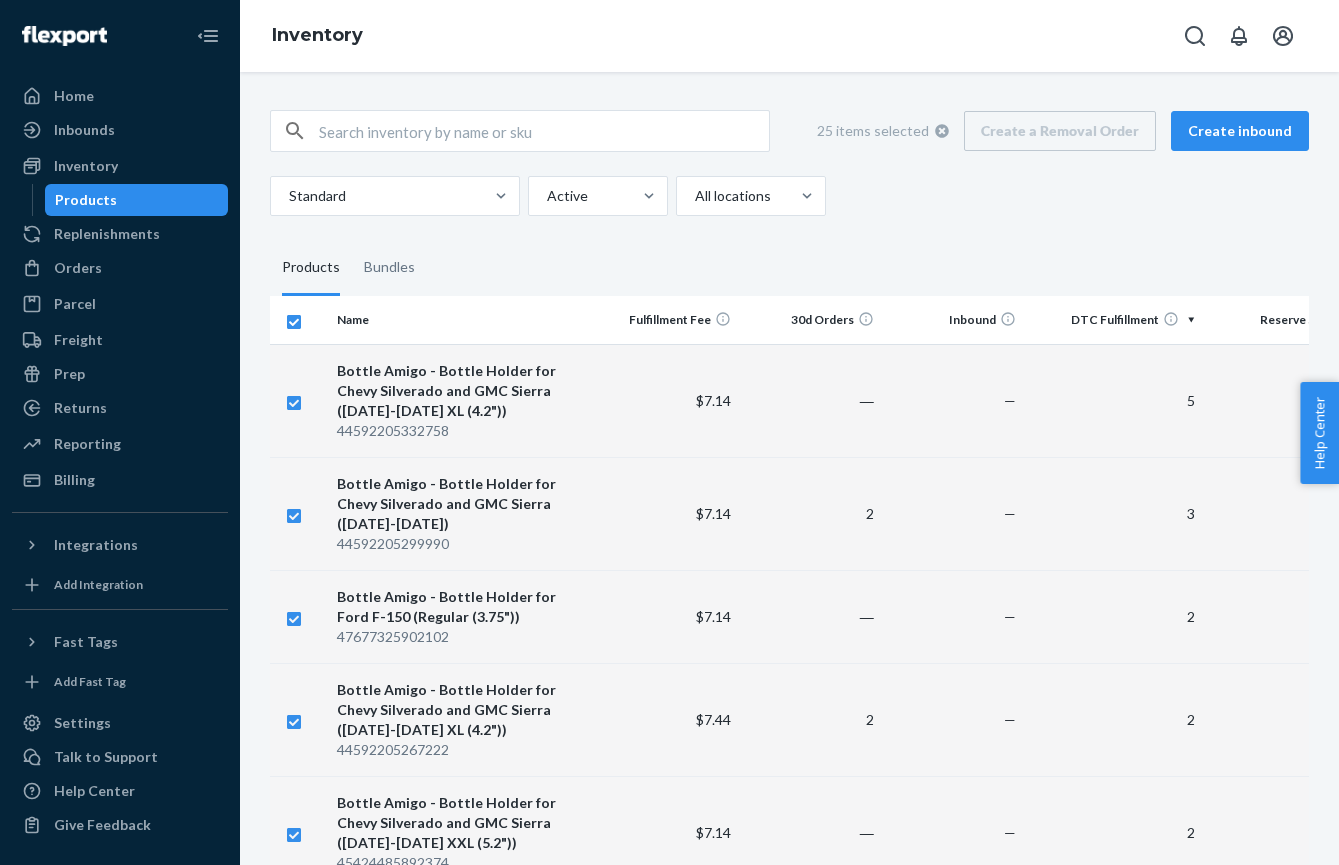 click on "25   items   selected Create a Removal Order Create inbound" at bounding box center [1055, 131] 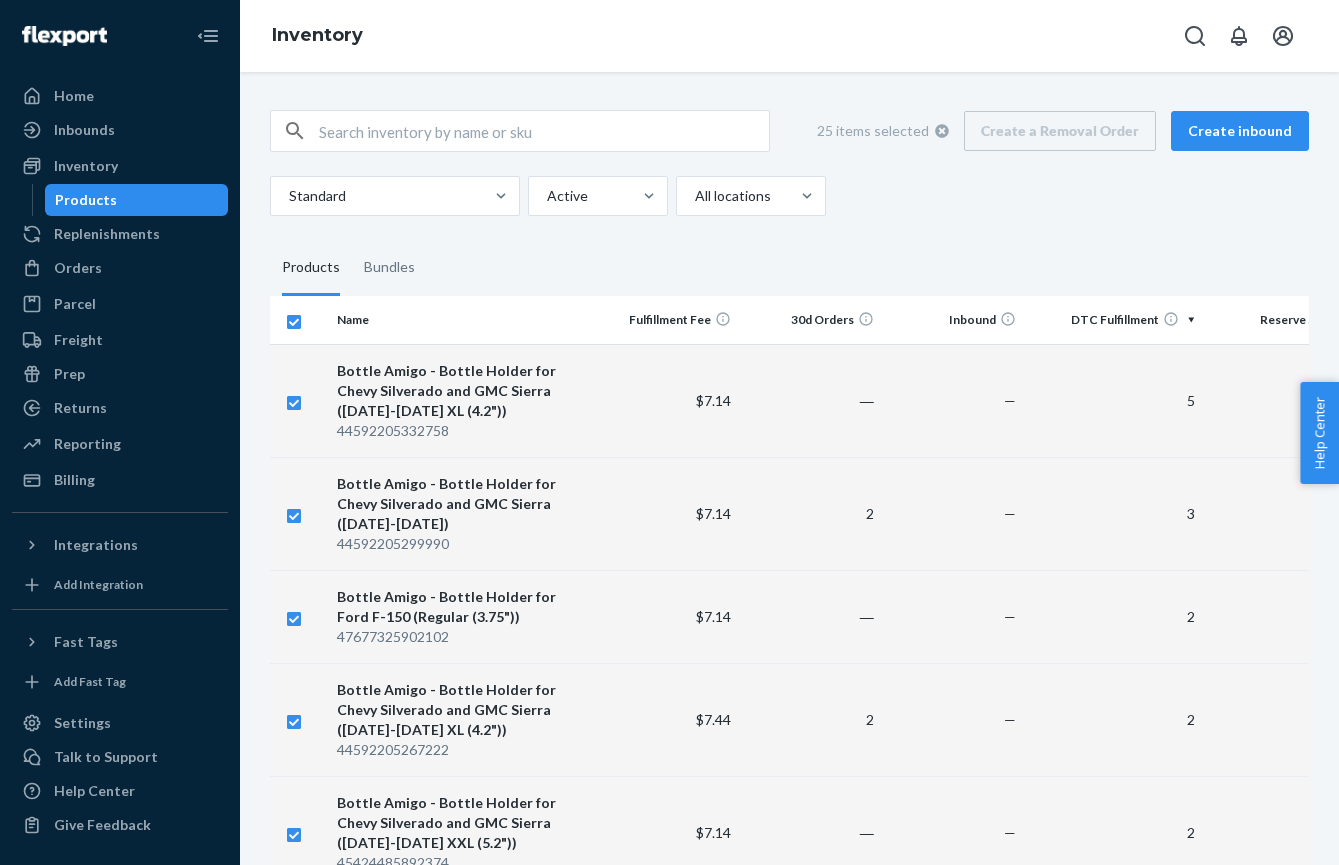 checkbox on "false" 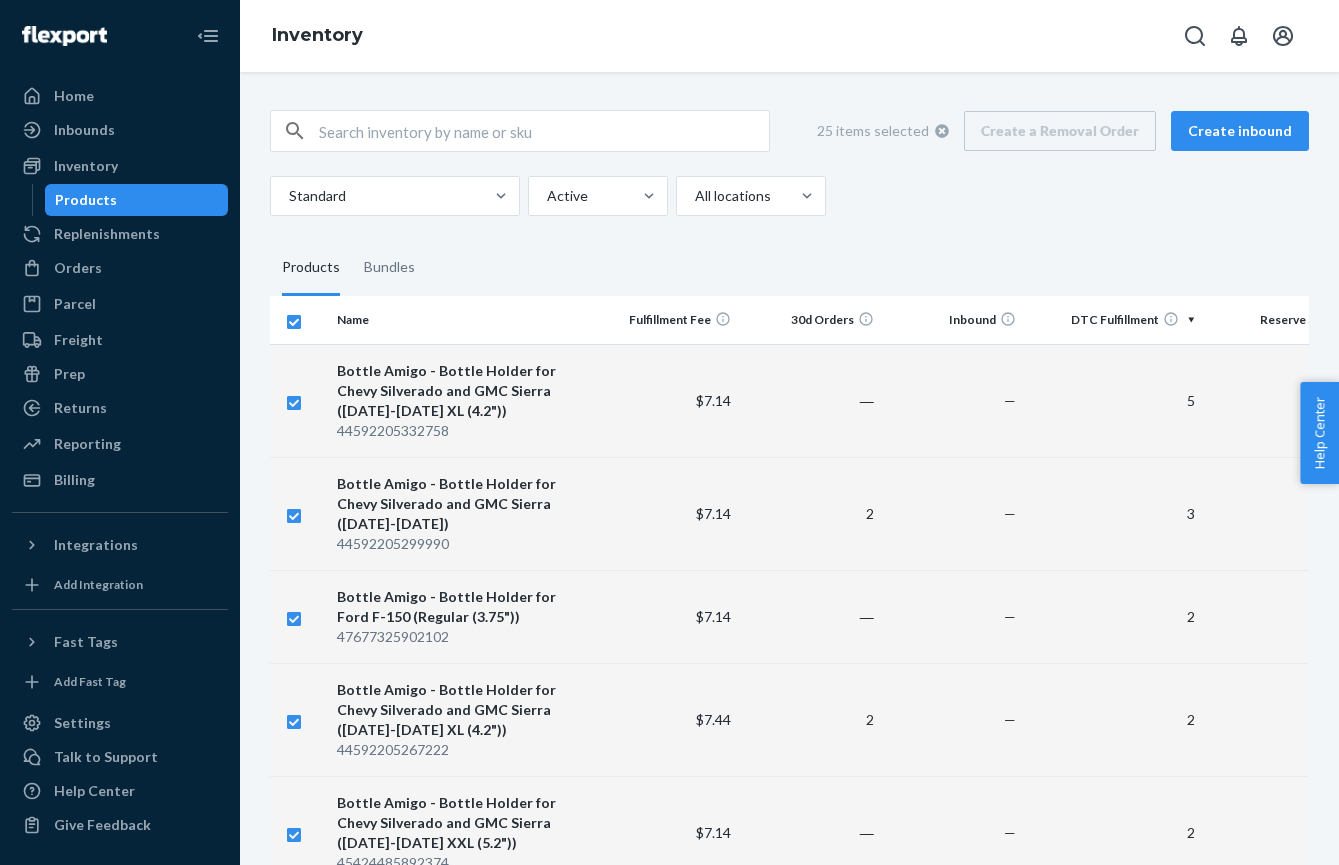 checkbox on "false" 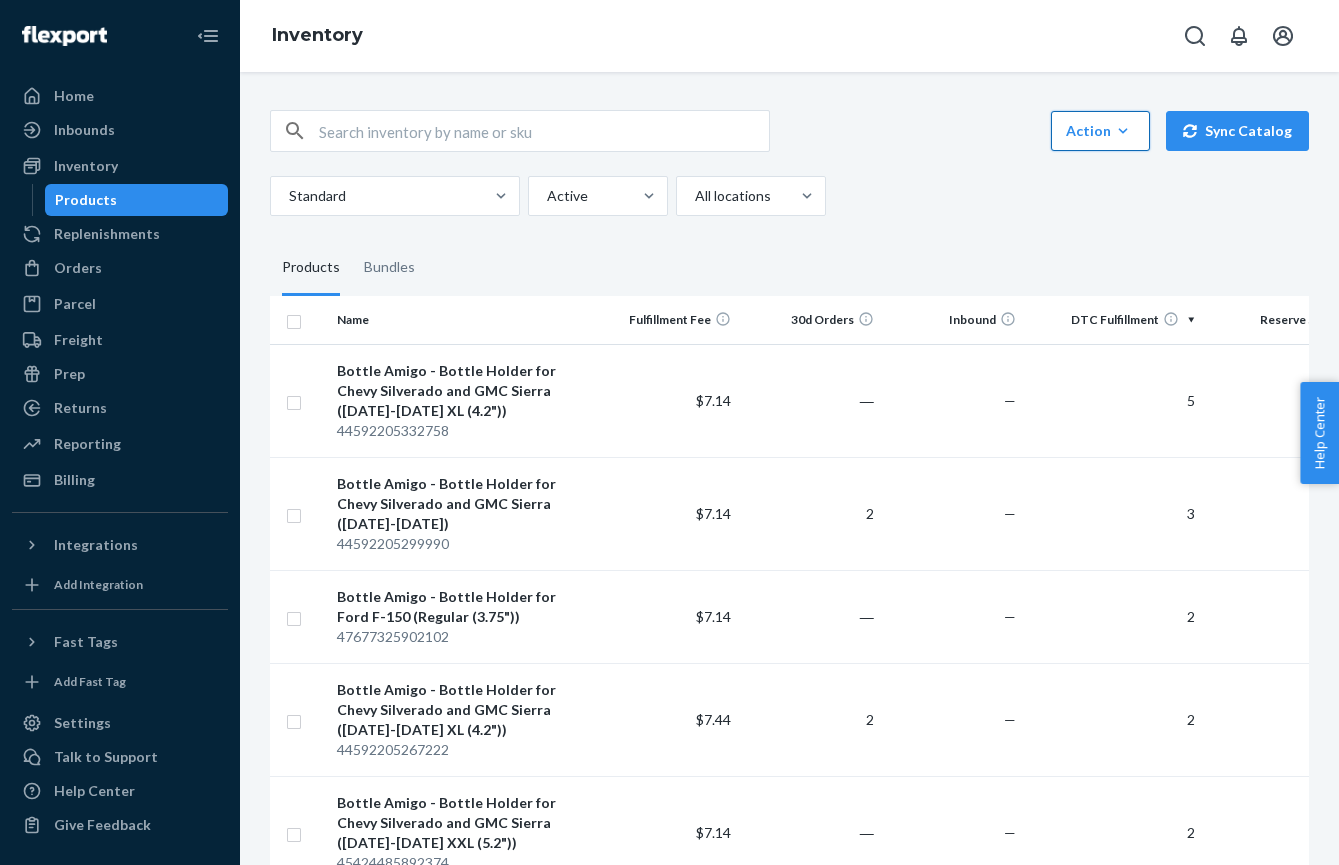 click 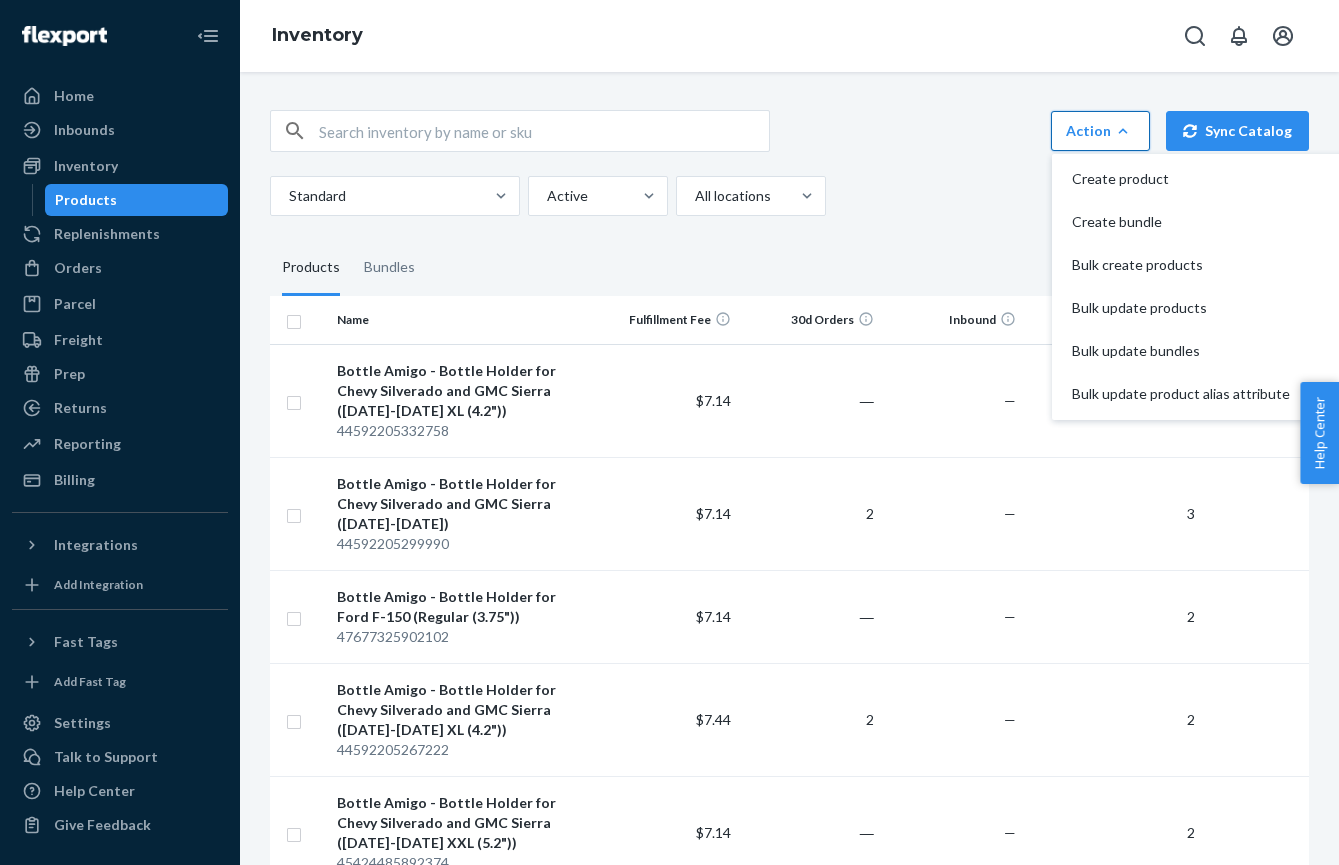 click on "Products Bundles" at bounding box center [789, 268] 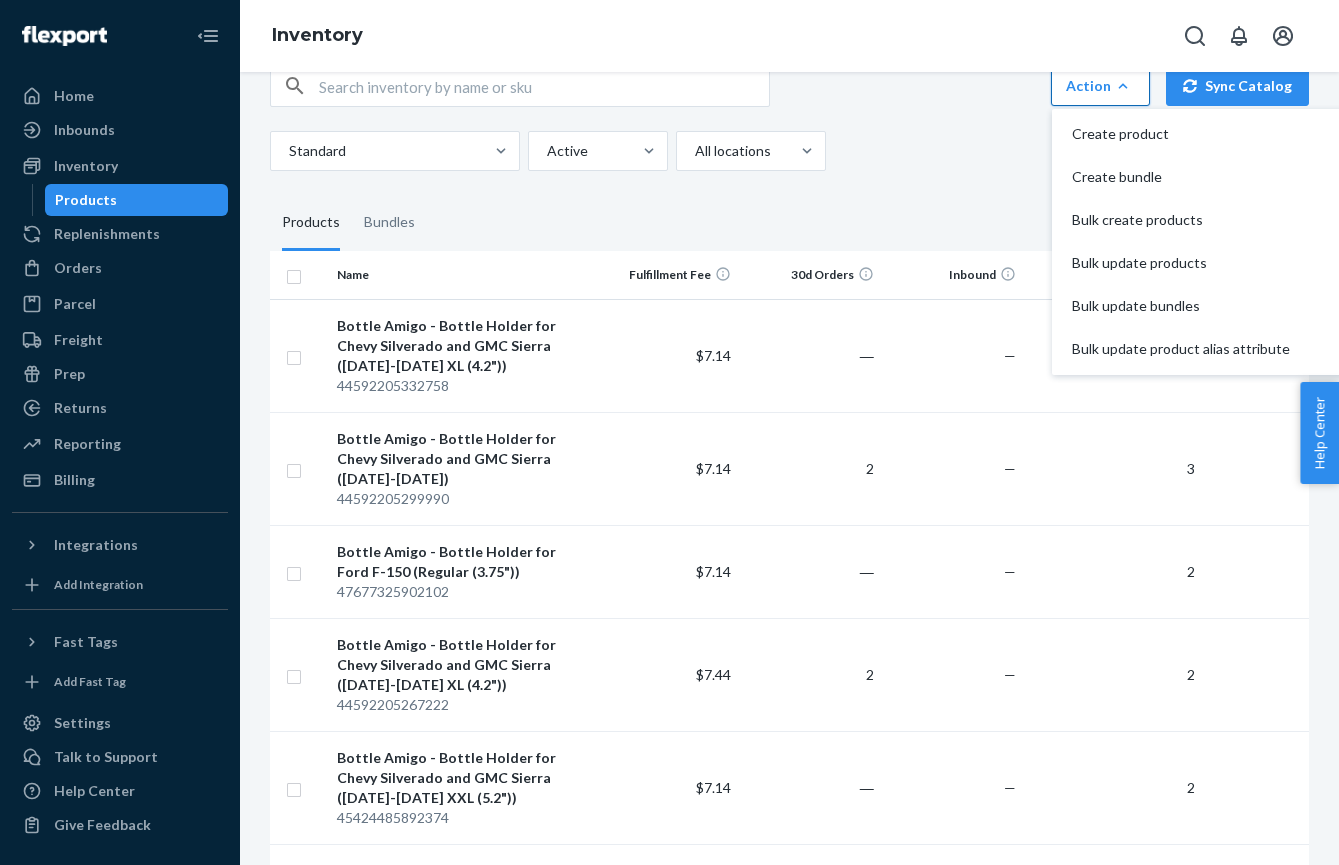 scroll, scrollTop: 0, scrollLeft: 0, axis: both 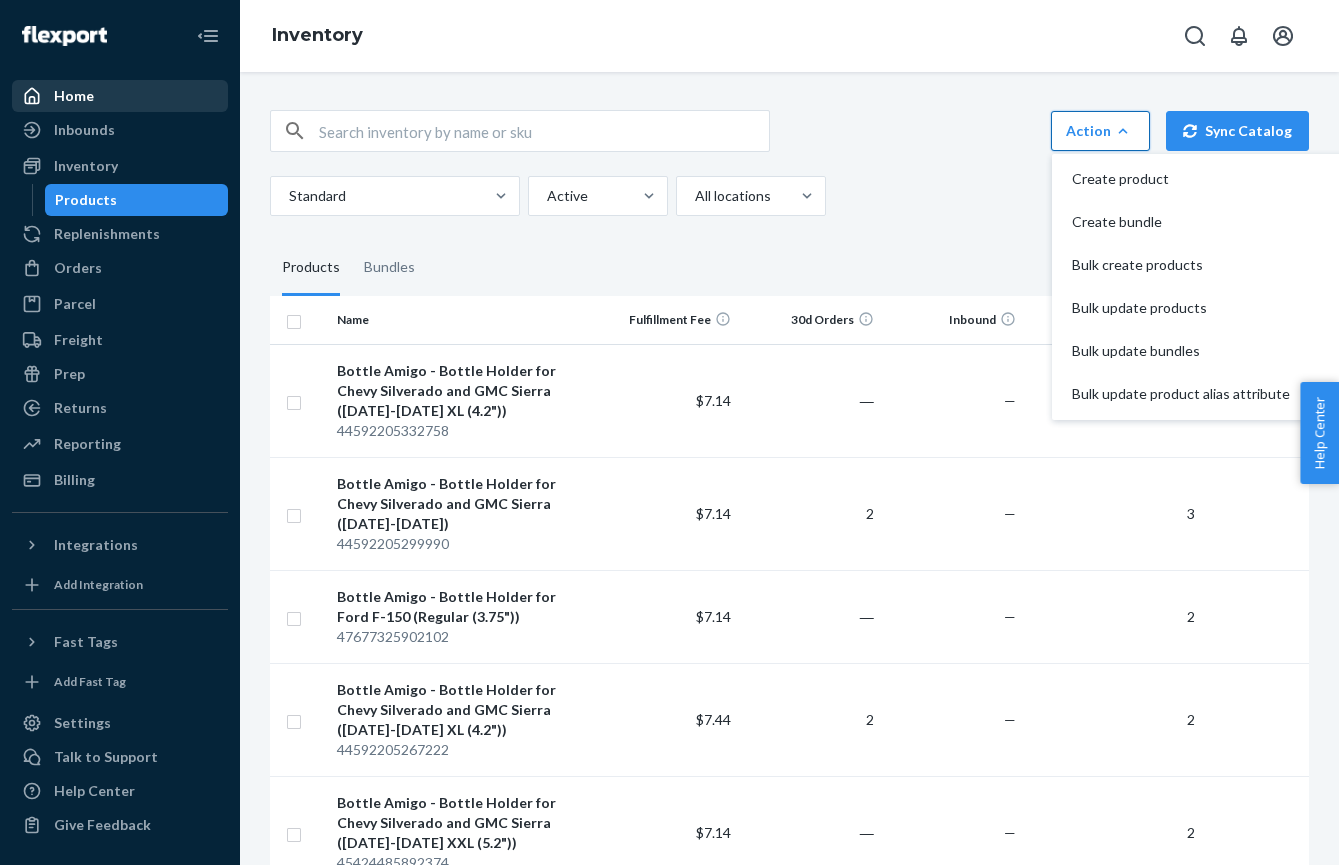 click on "Home" at bounding box center [74, 96] 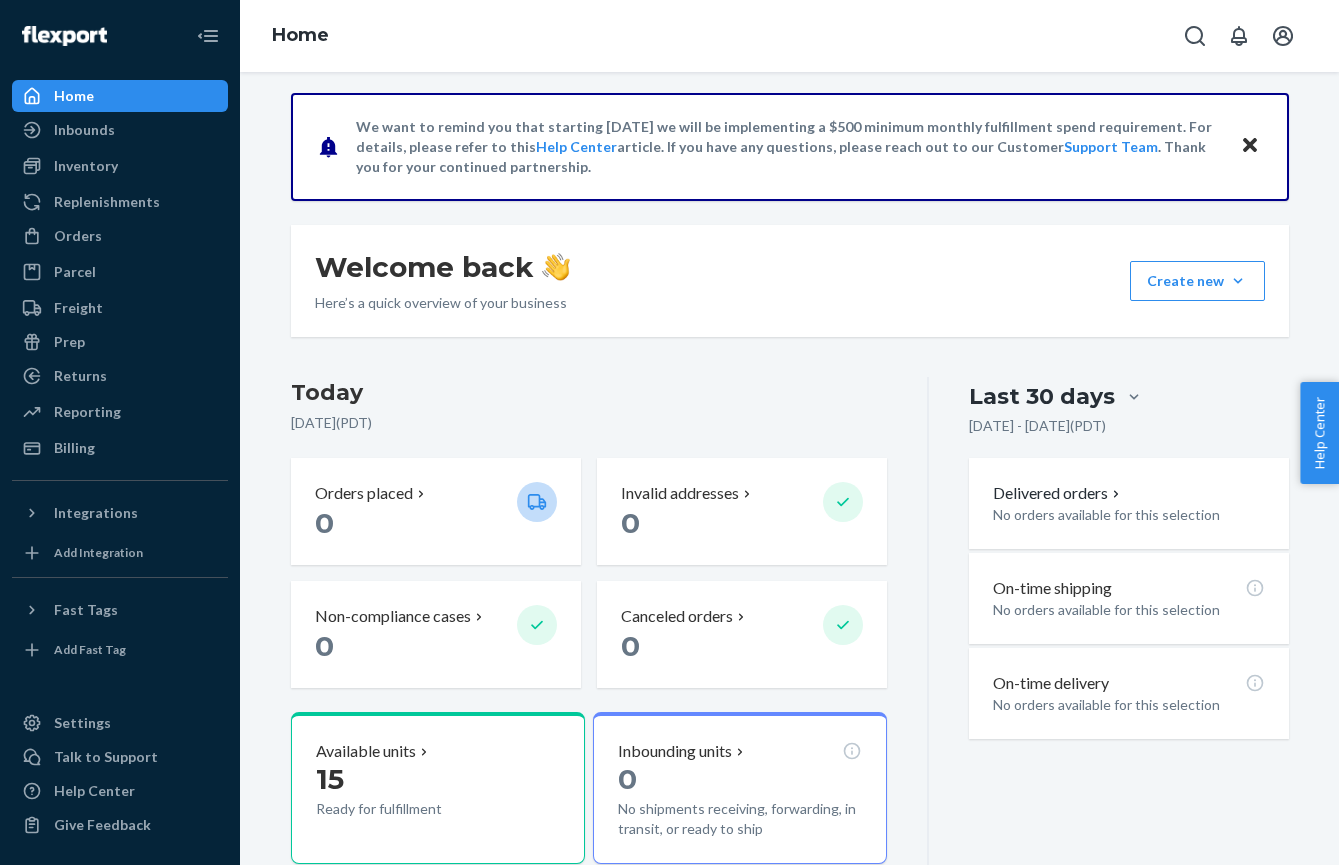 scroll, scrollTop: 0, scrollLeft: 0, axis: both 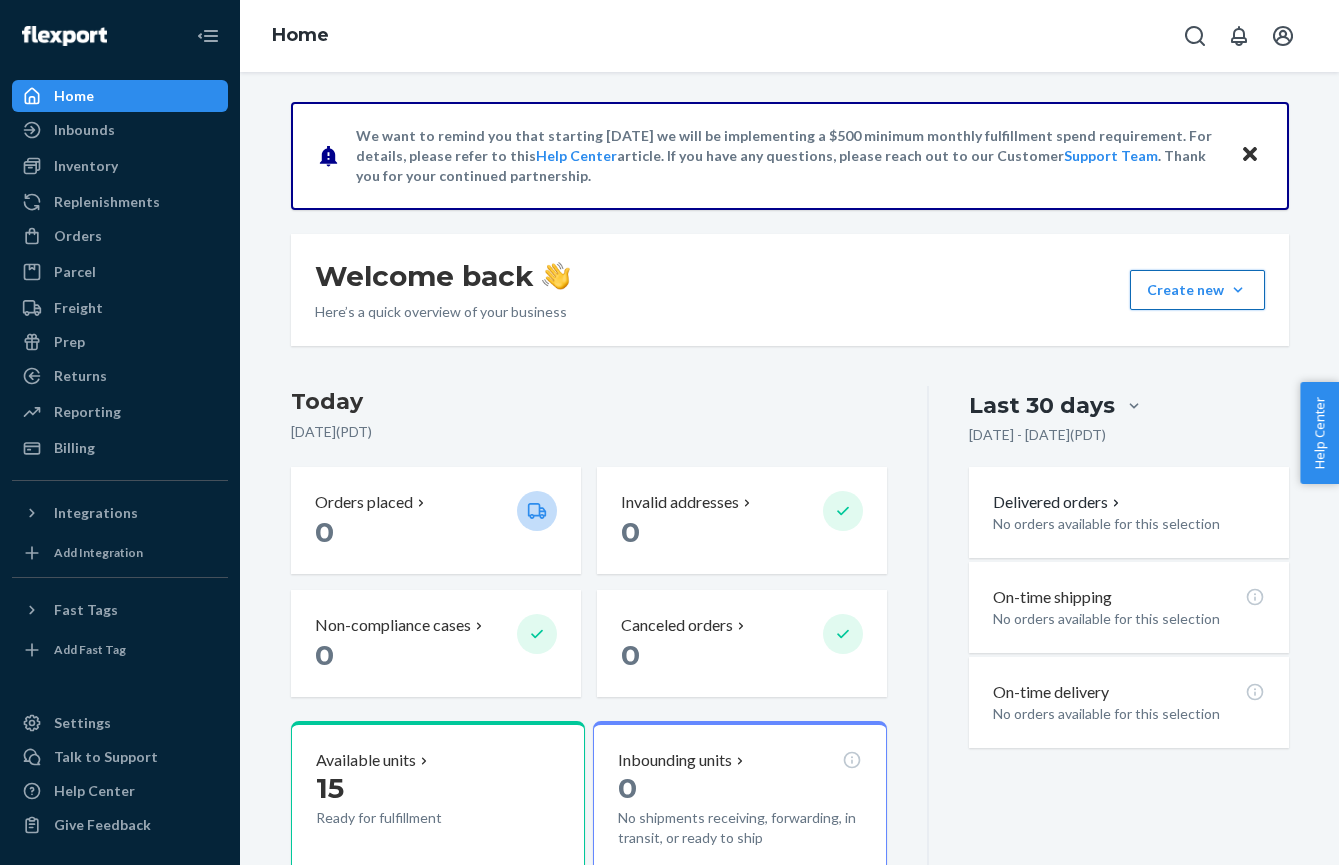 click on "Create new Create new inbound Create new order Create new product" at bounding box center [1197, 290] 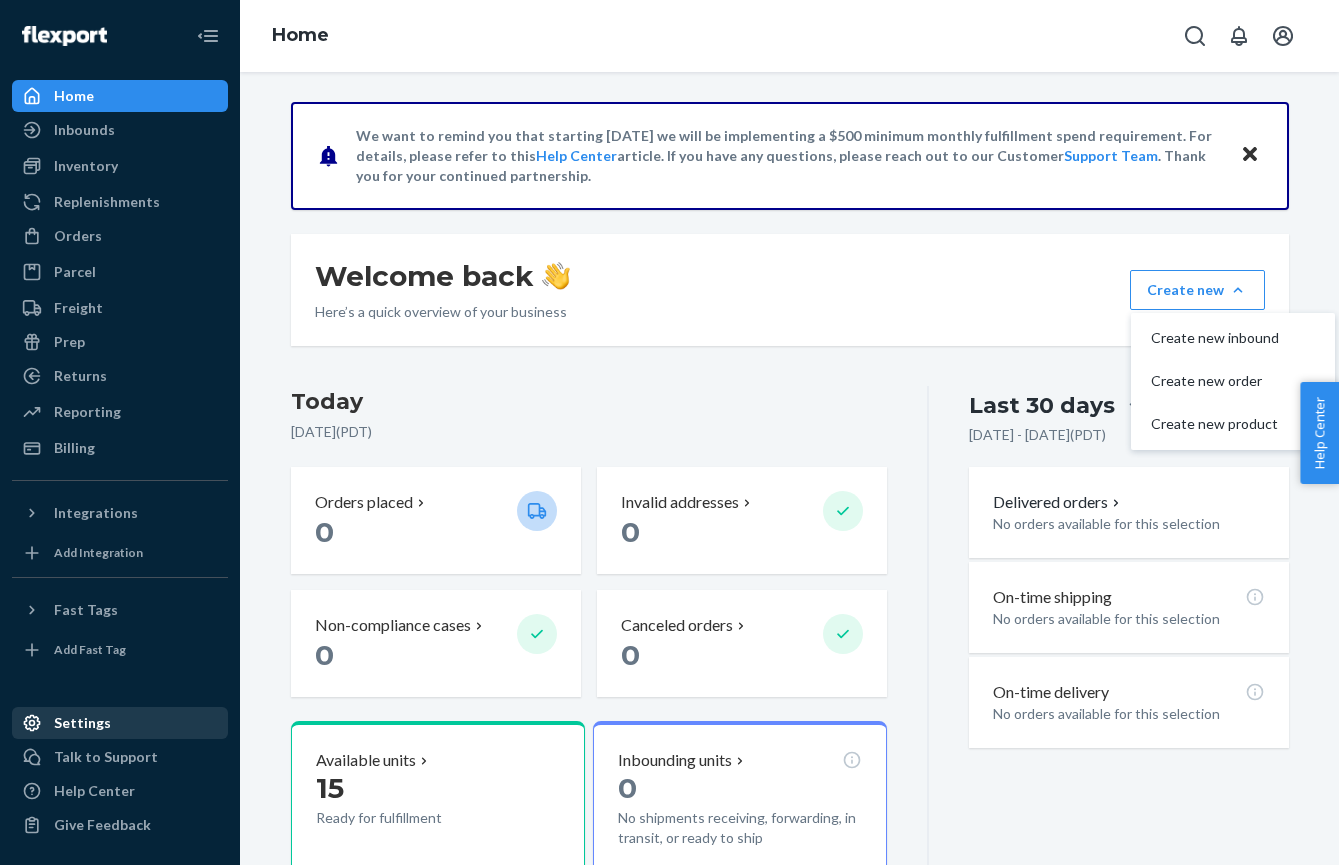 click on "Settings" at bounding box center [82, 723] 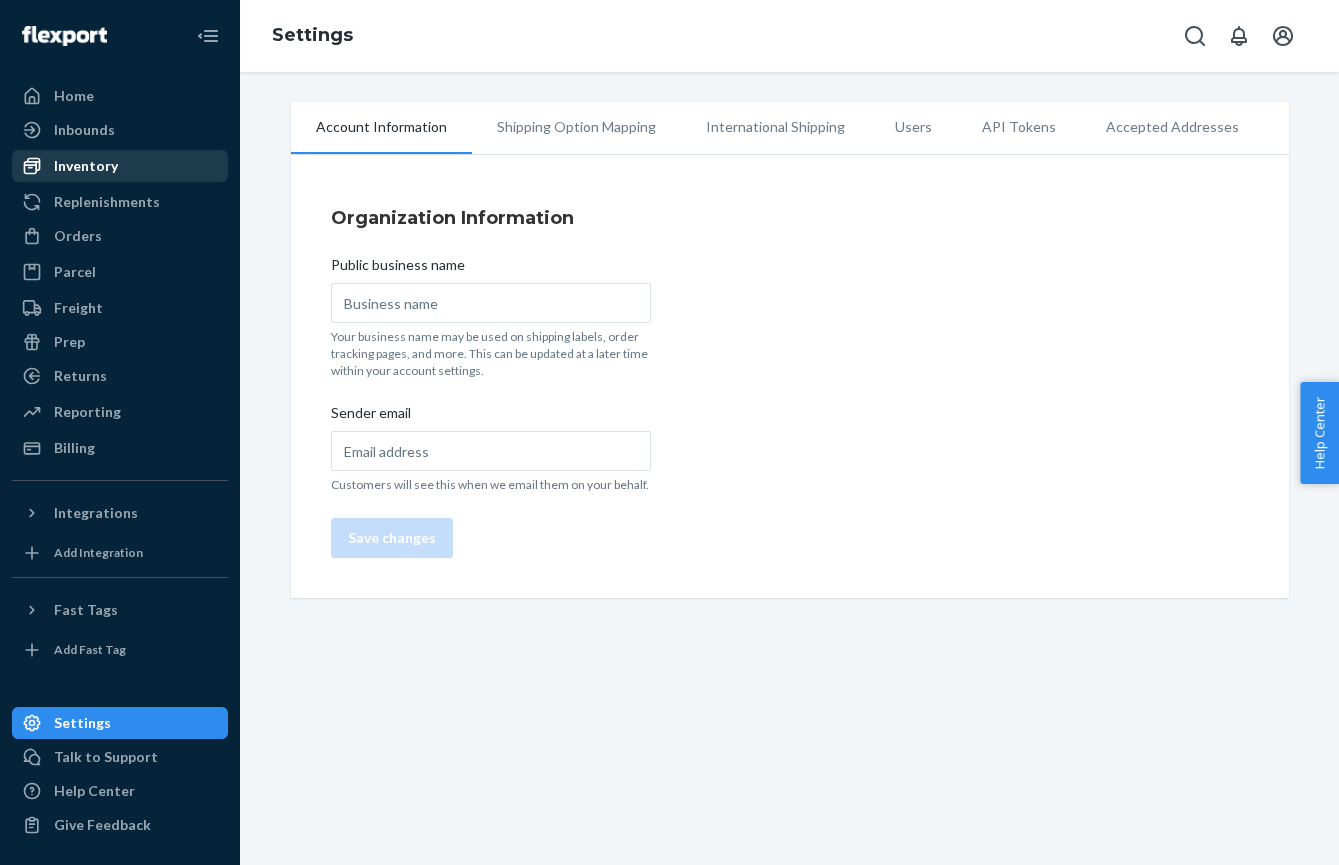 click on "Inventory" at bounding box center (86, 166) 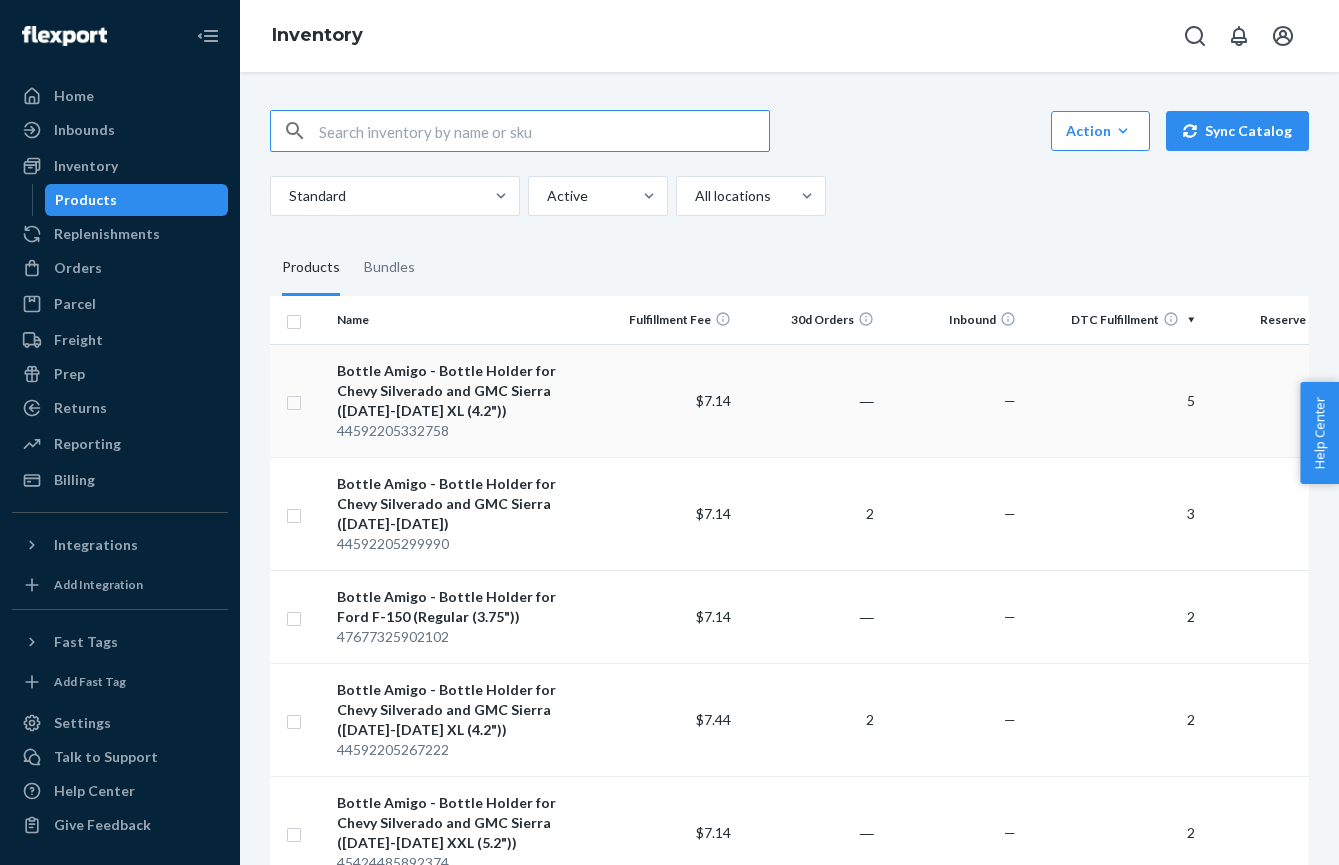 click at bounding box center [294, 400] 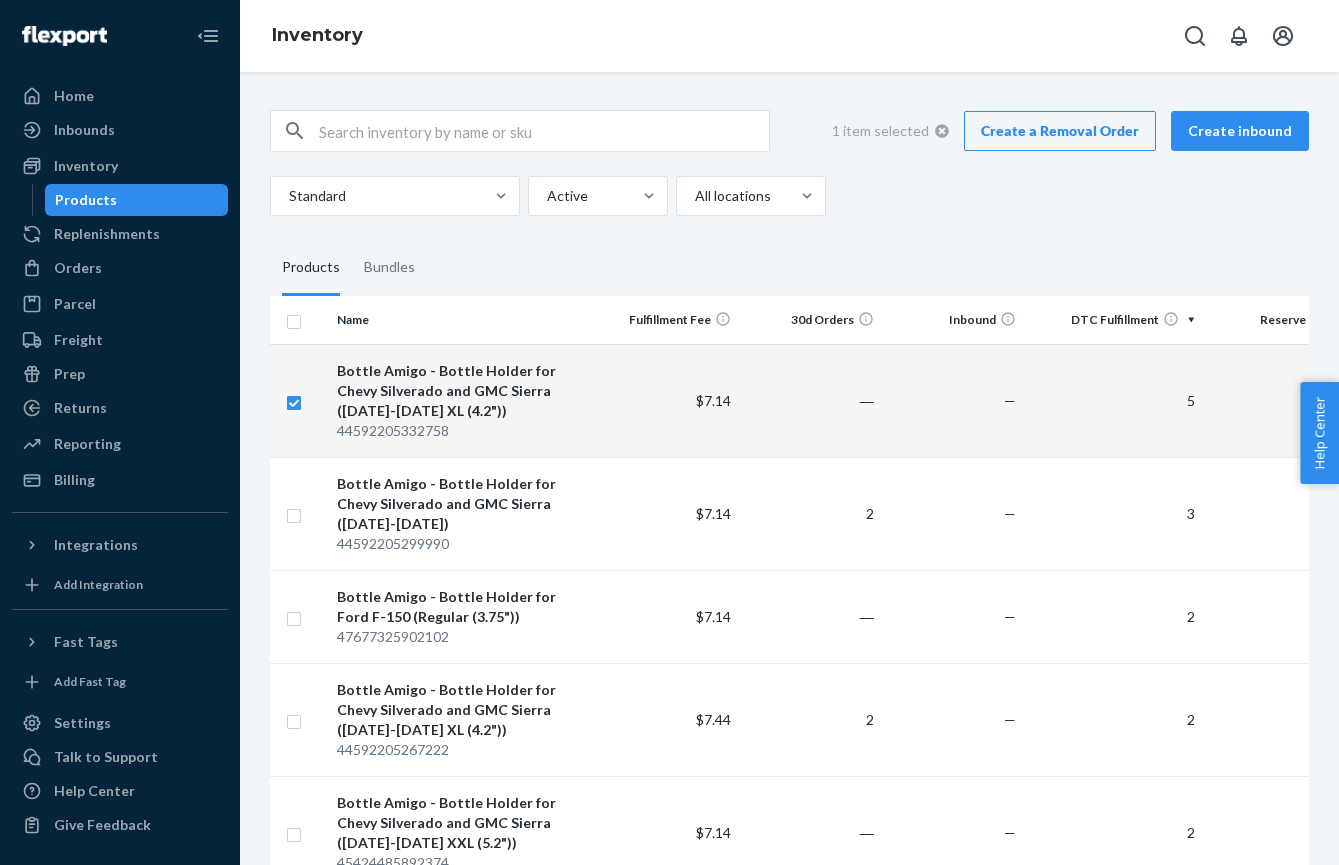 click at bounding box center (294, 400) 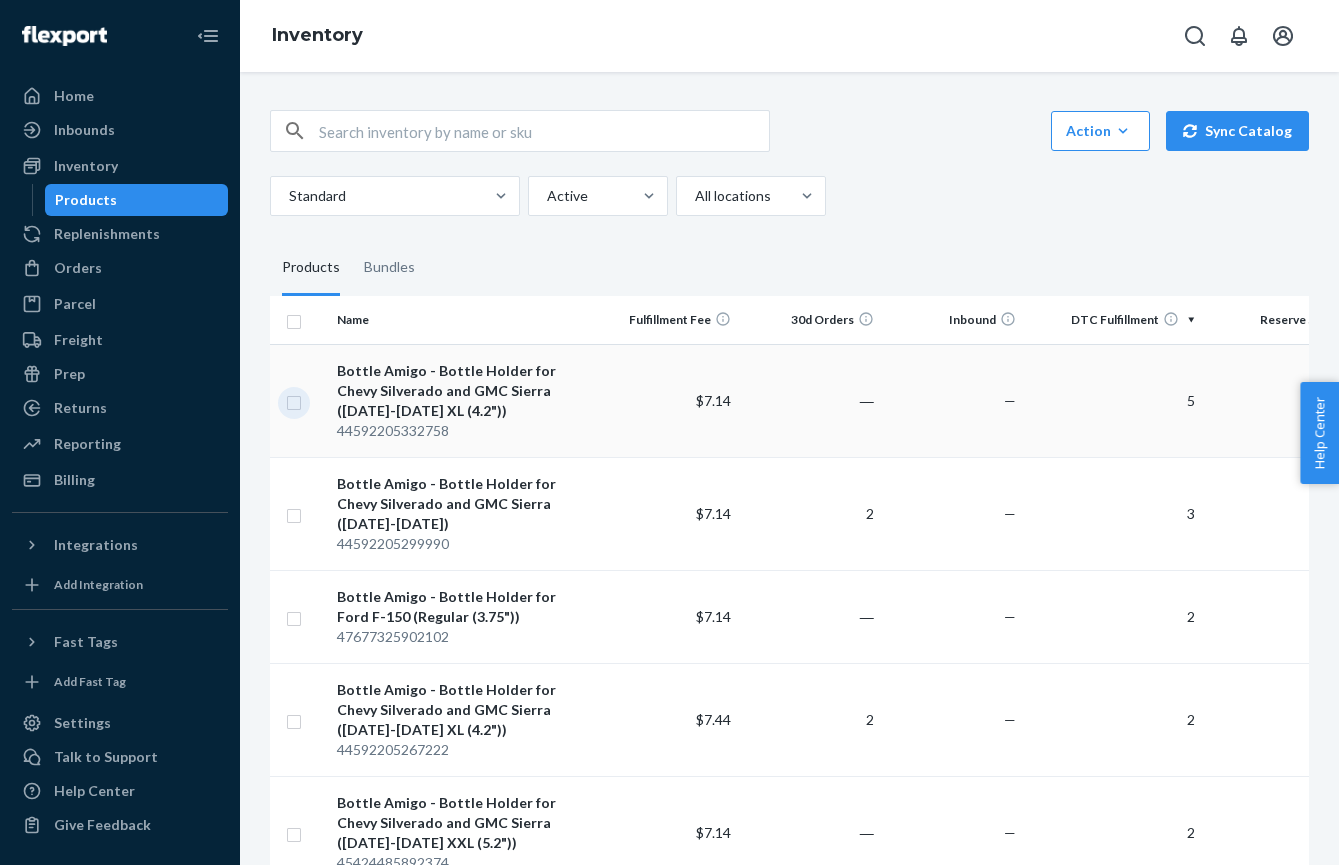 click at bounding box center (294, 400) 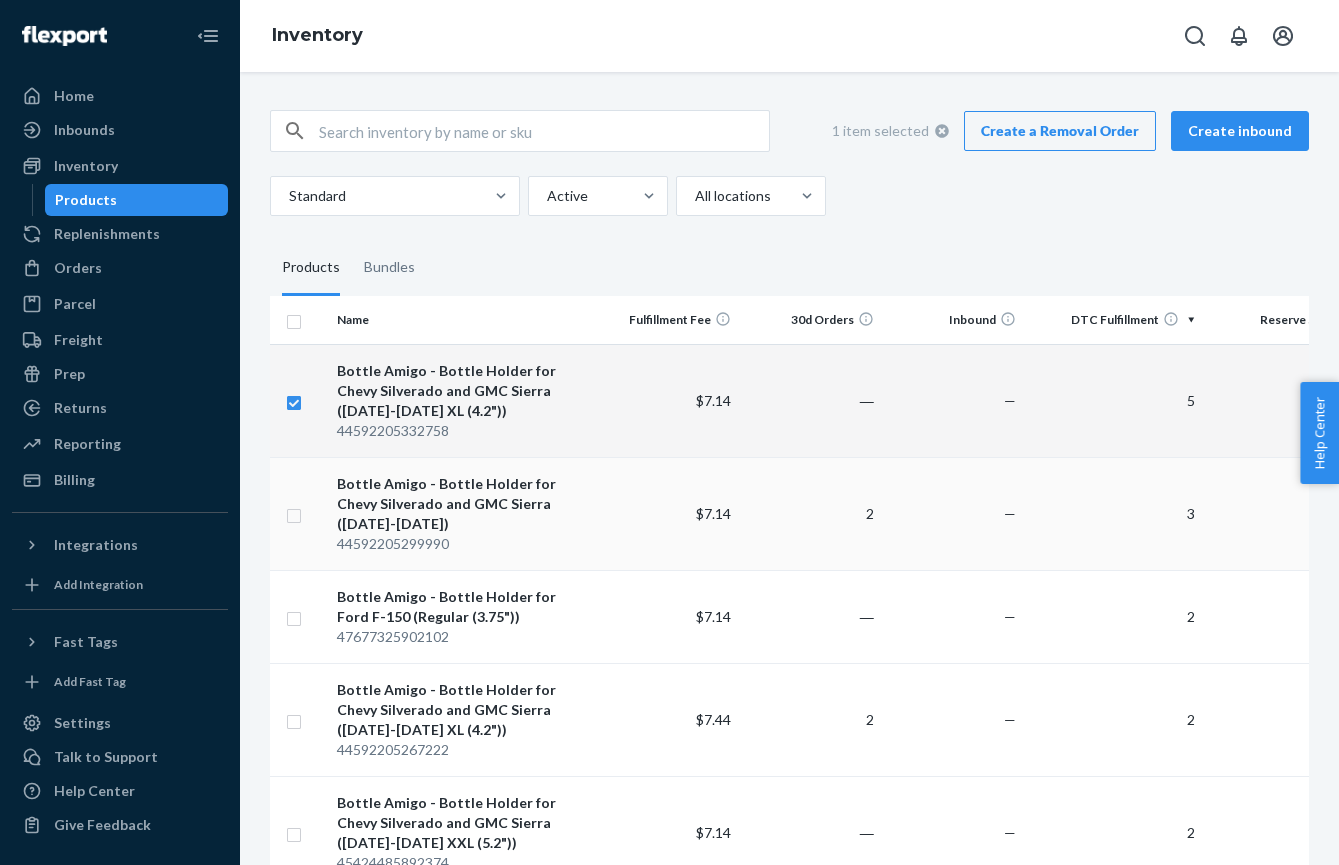 checkbox on "true" 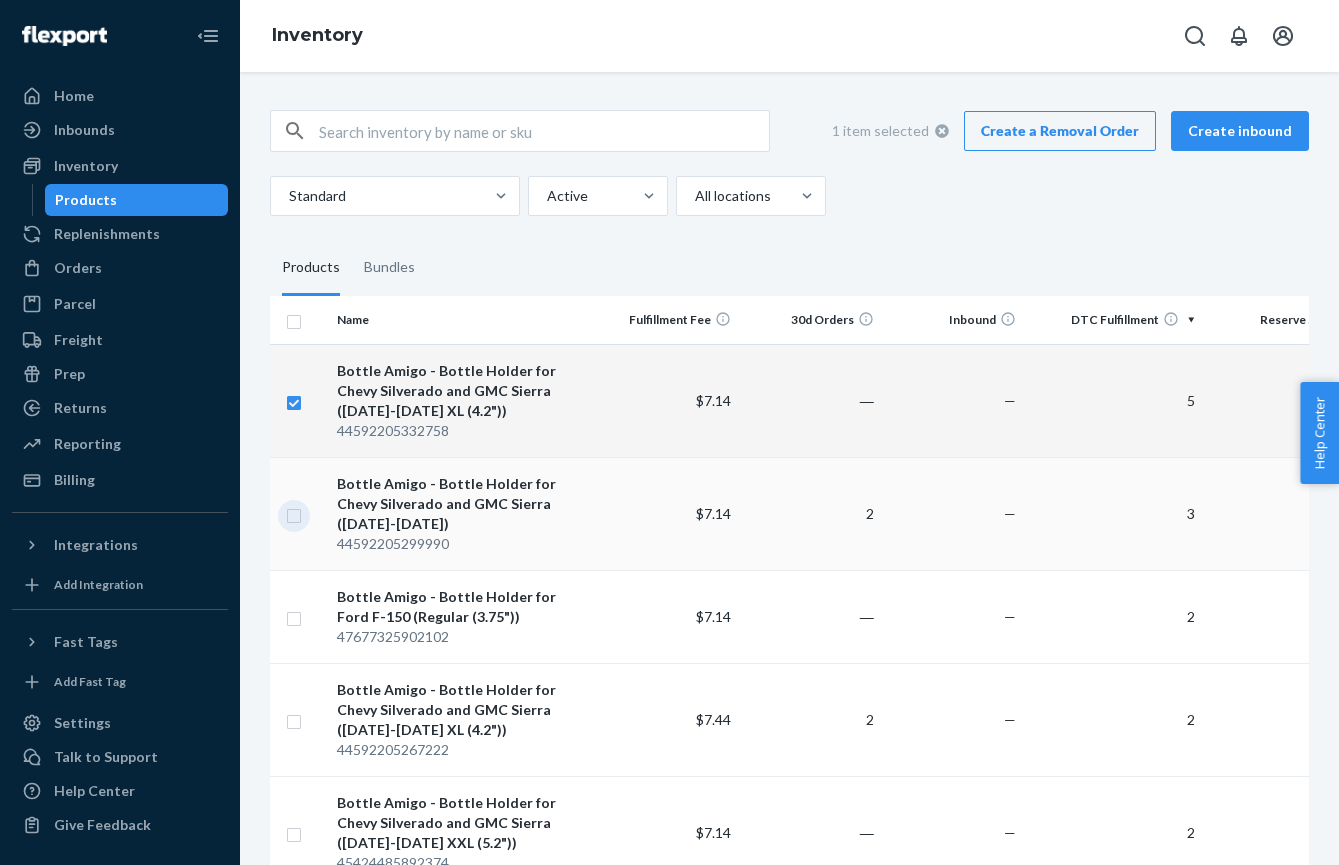 click at bounding box center [294, 513] 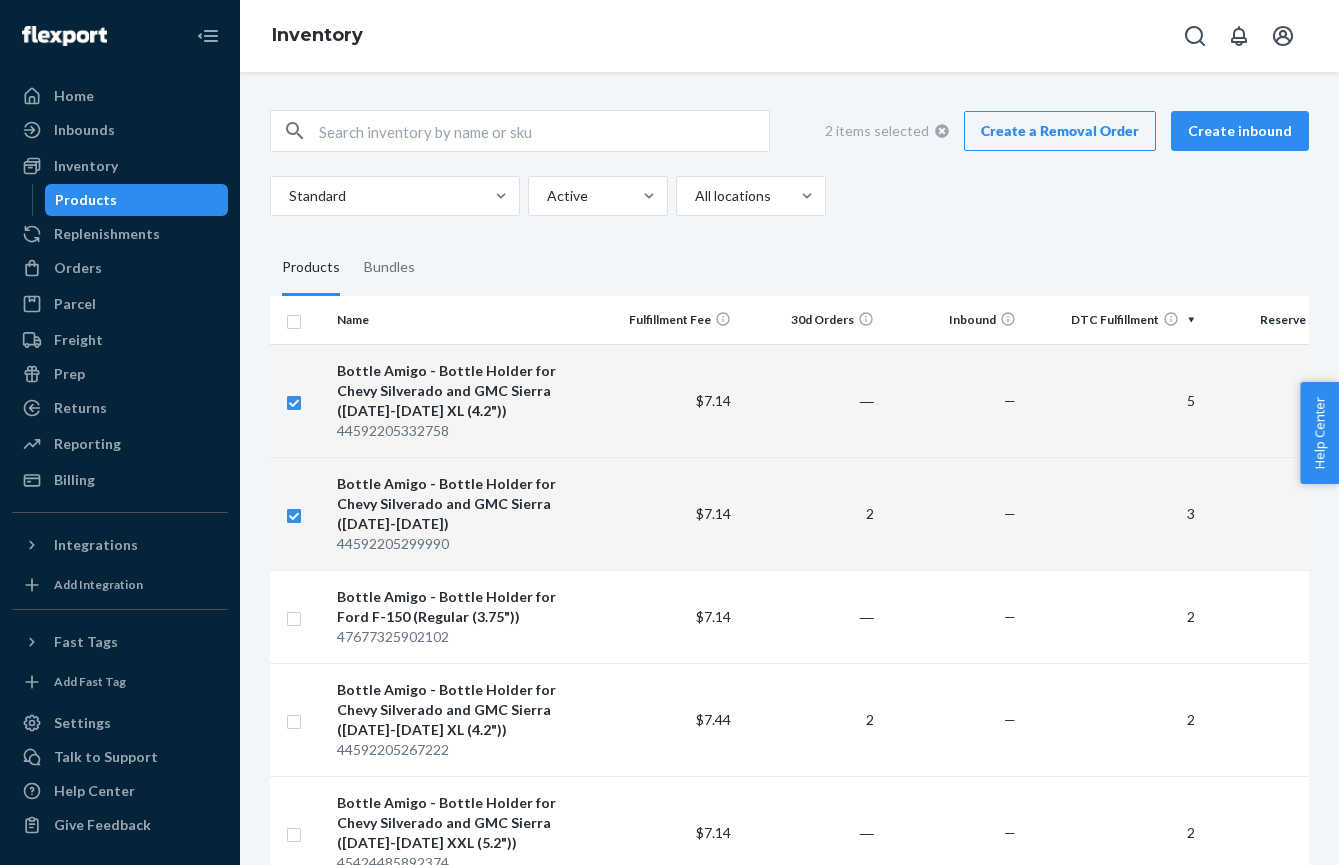 checkbox on "true" 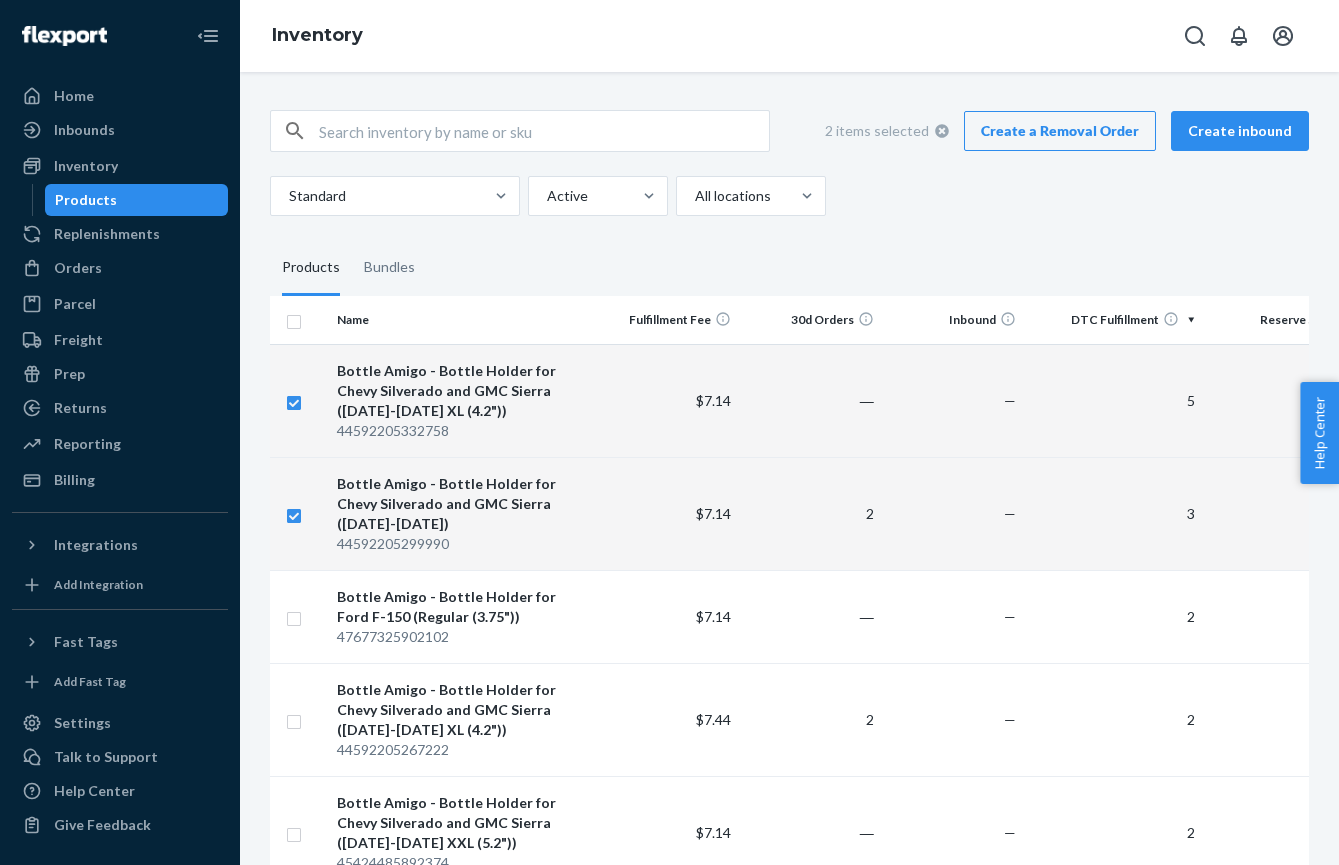 checkbox on "true" 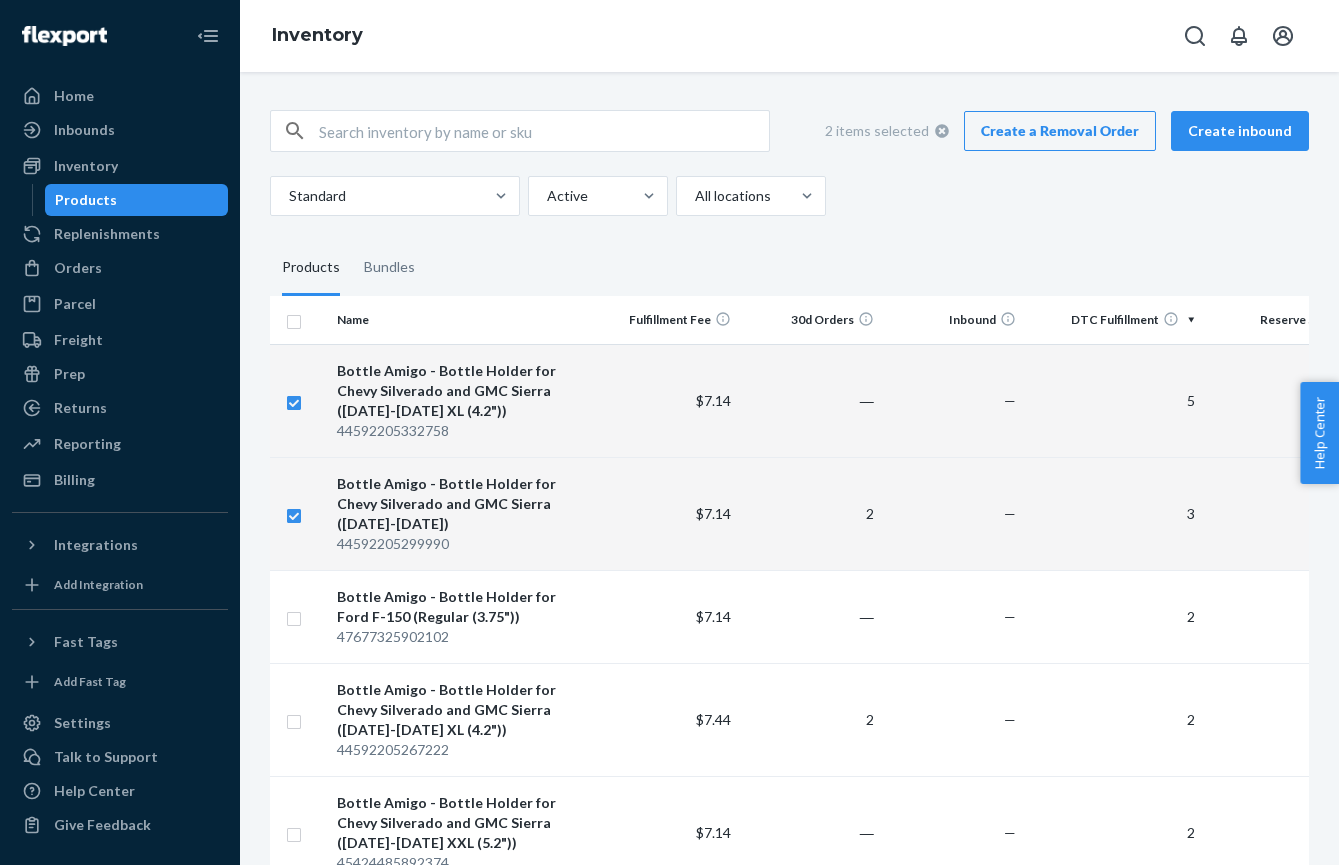checkbox on "true" 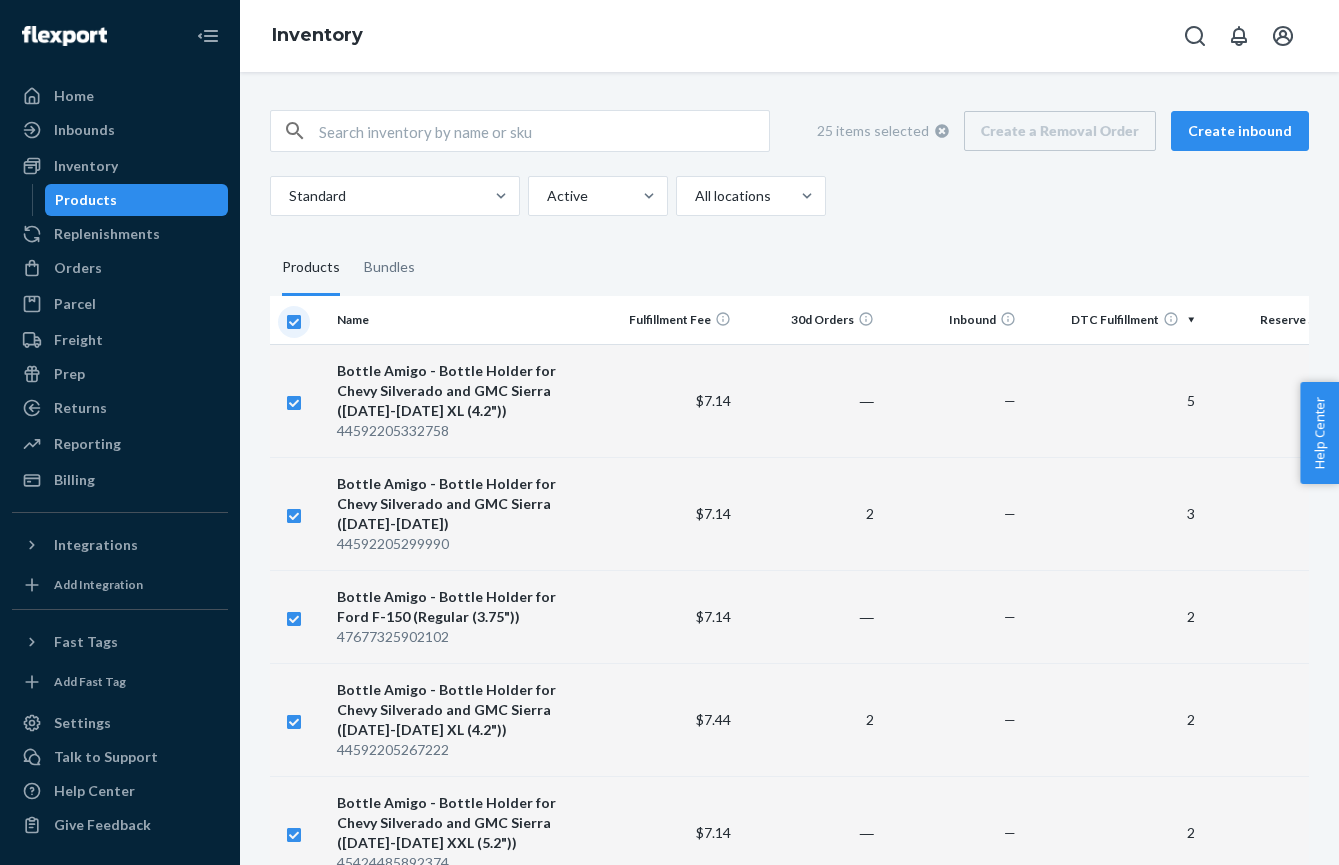 click at bounding box center (294, 319) 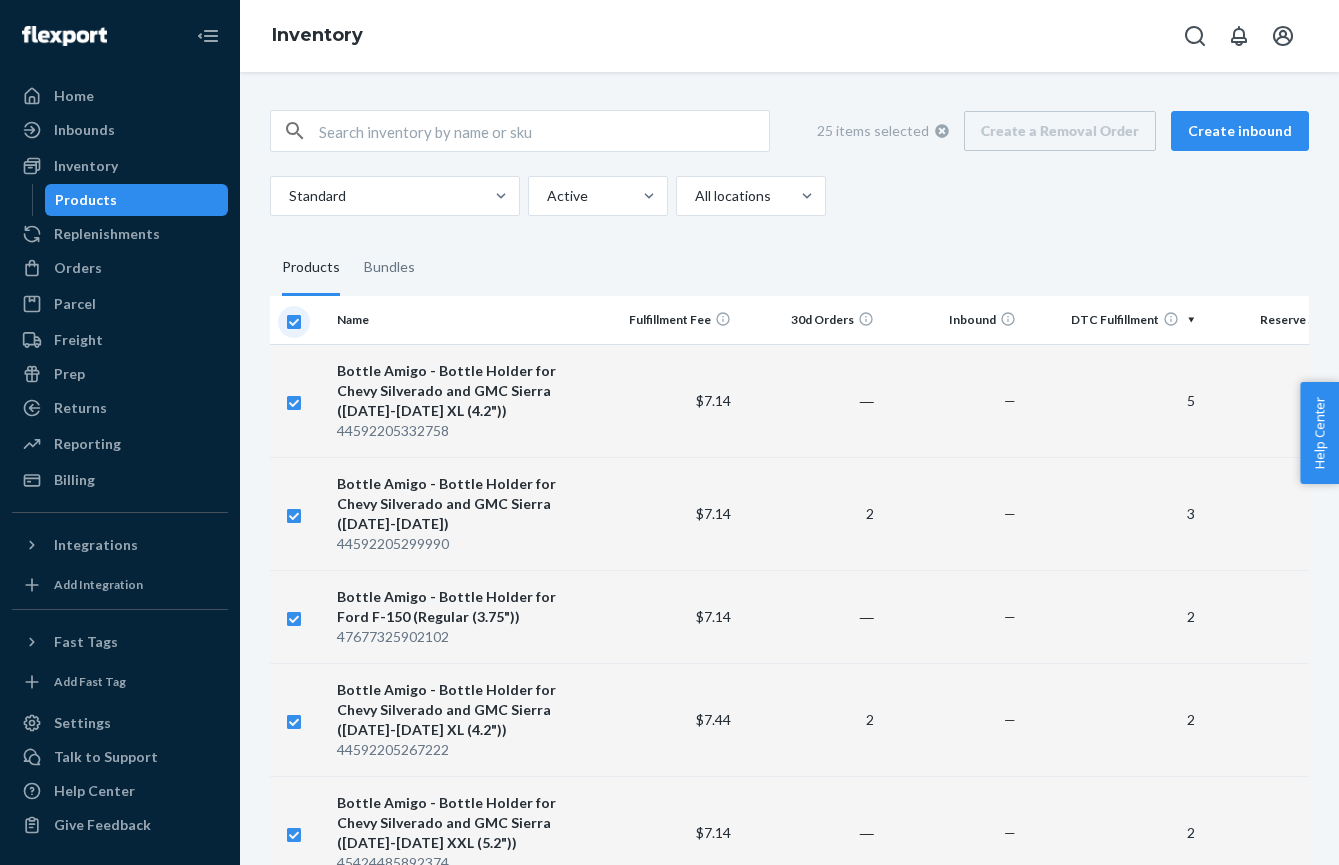 checkbox on "false" 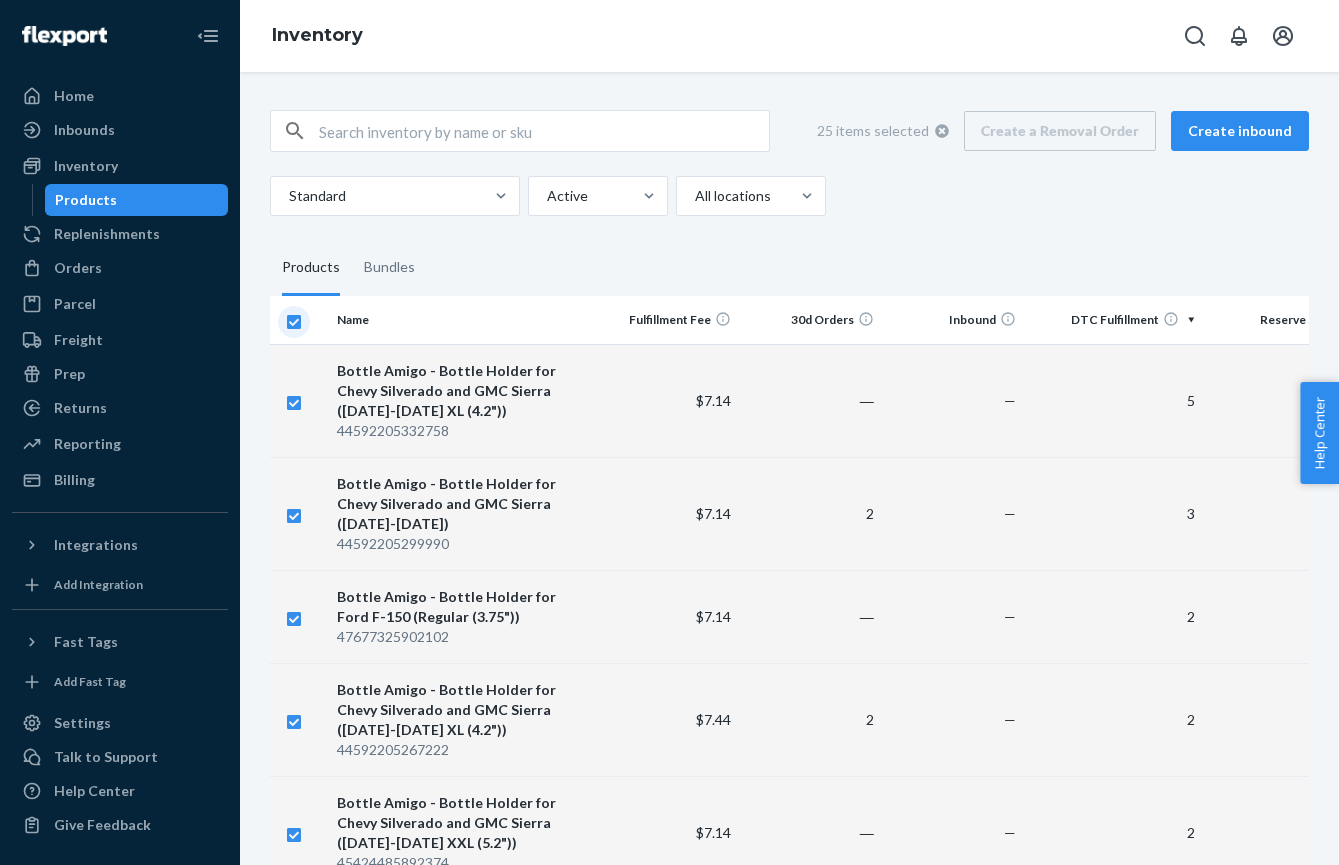 checkbox on "false" 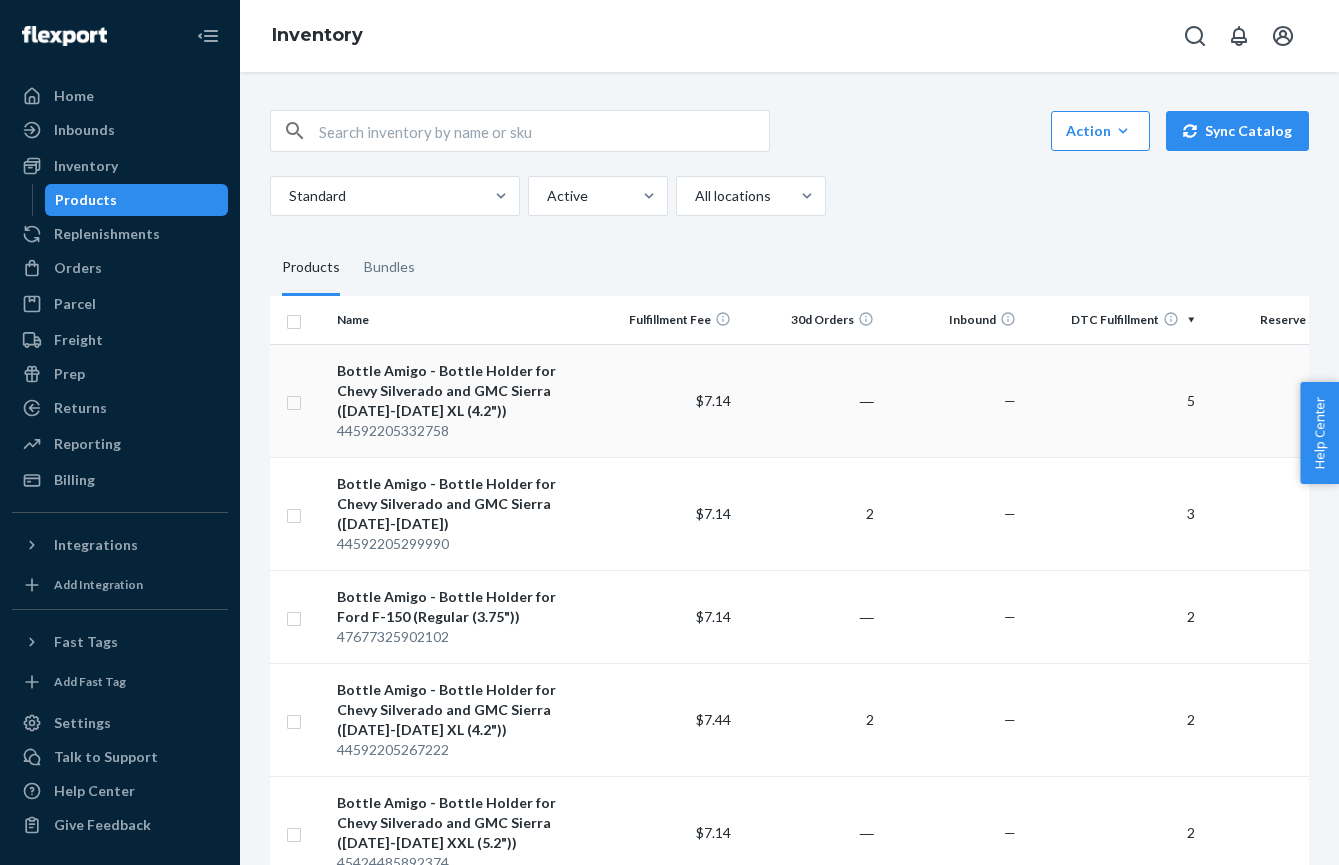 click at bounding box center [299, 400] 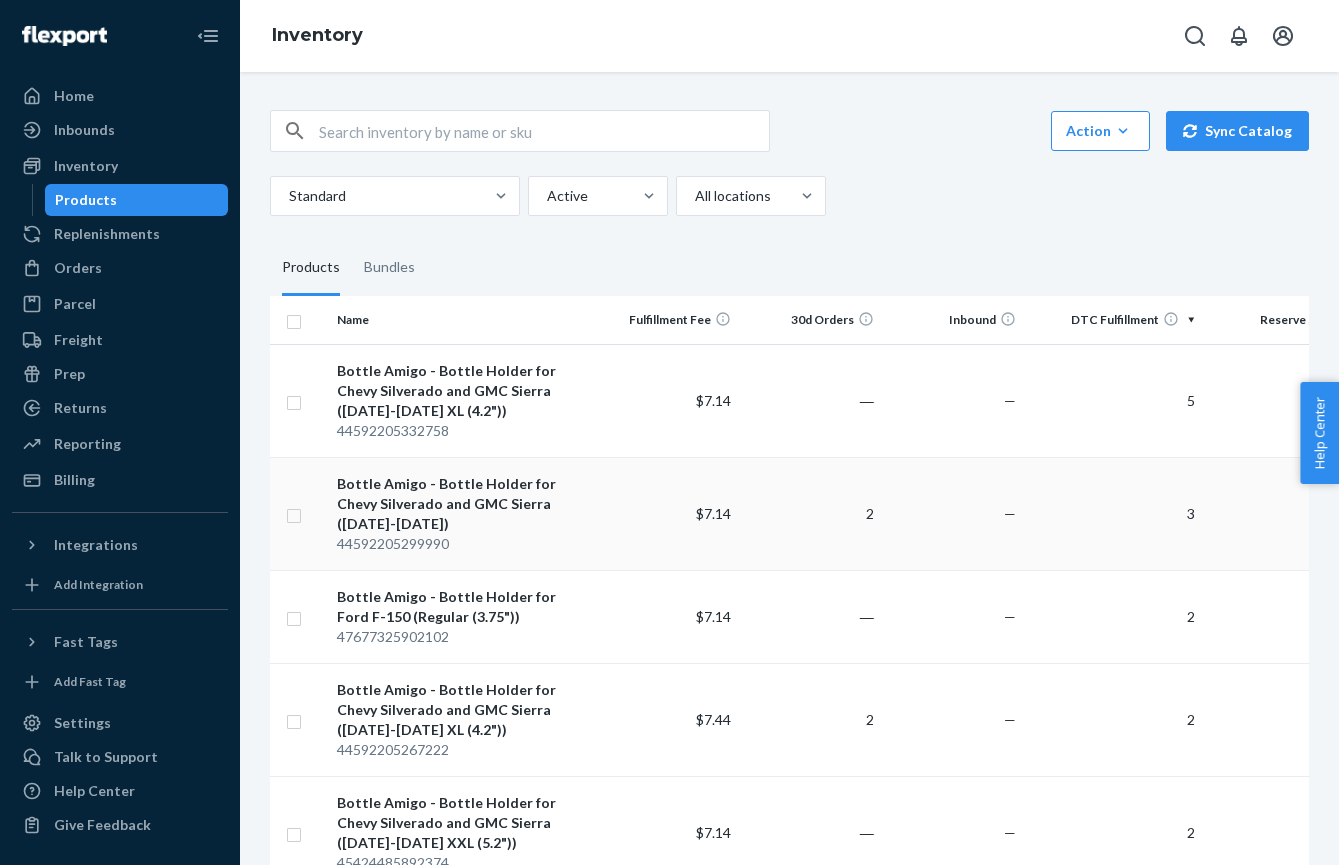 click at bounding box center (294, 513) 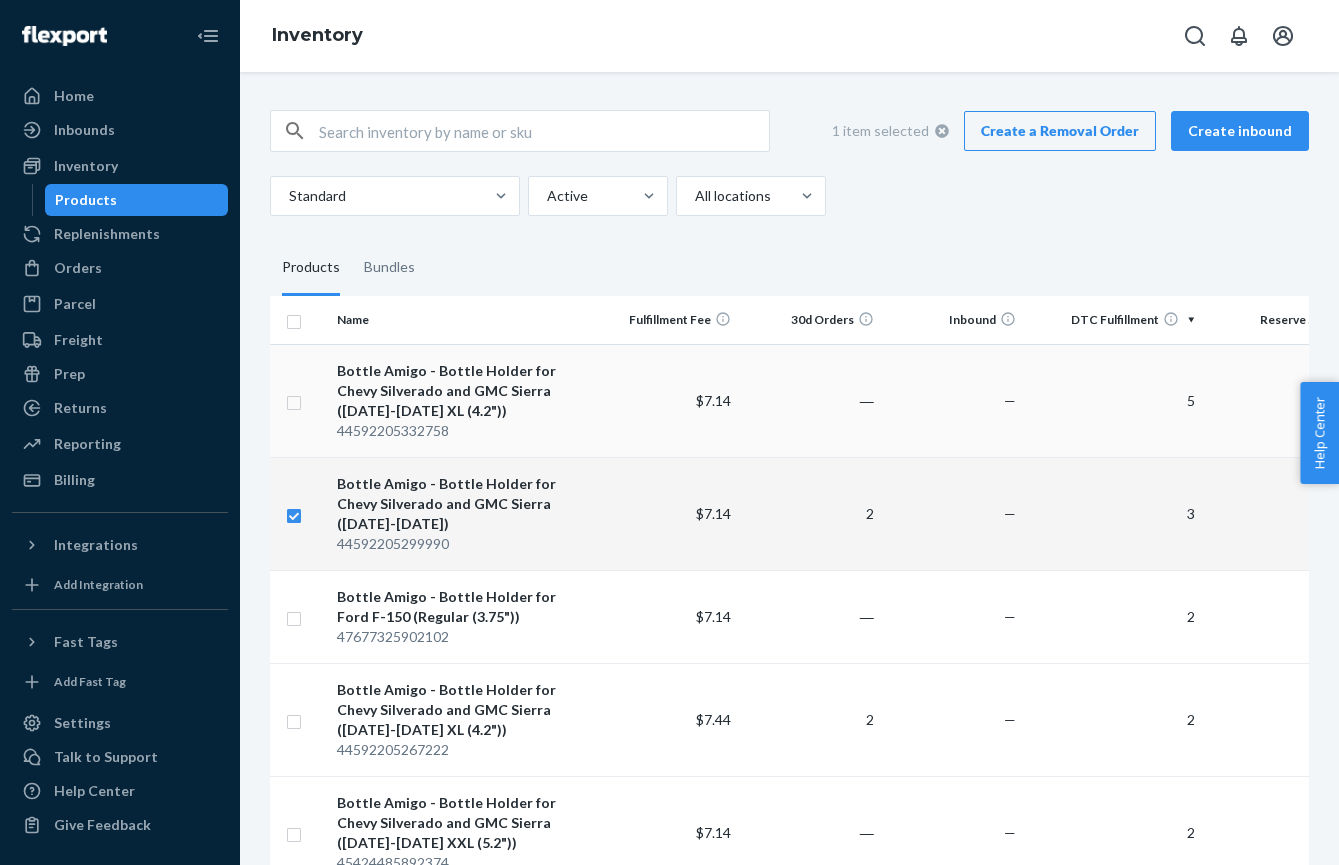 checkbox on "true" 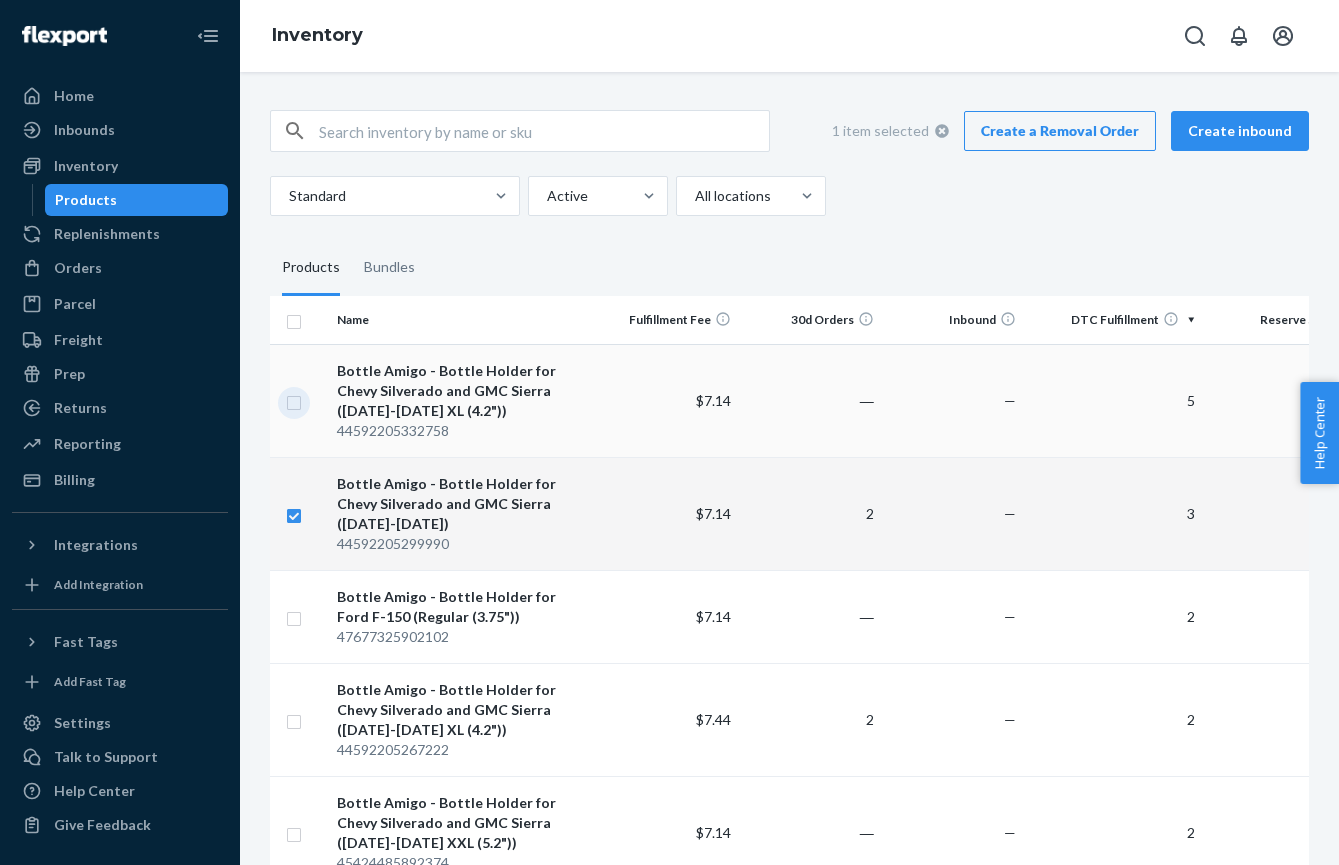 click at bounding box center (294, 400) 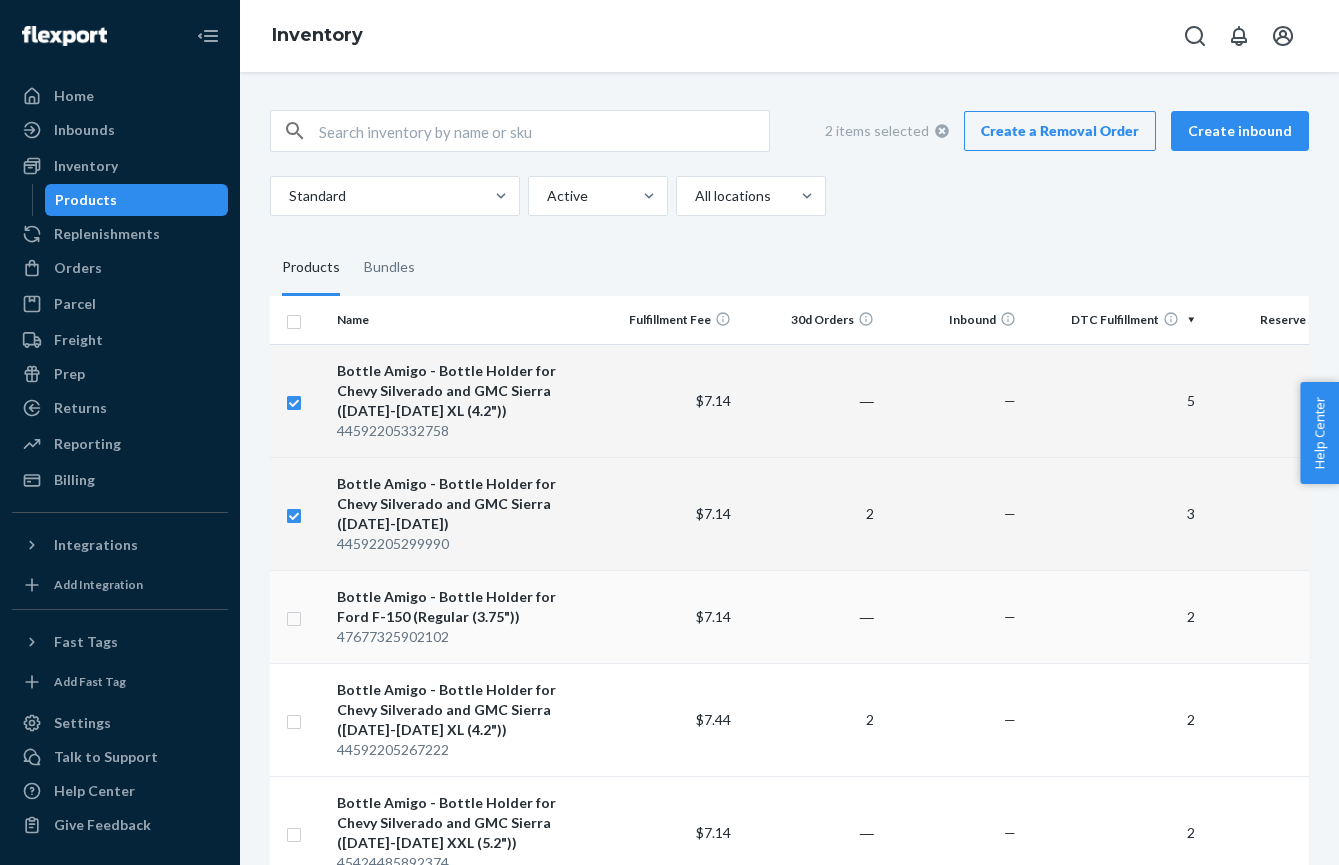 checkbox on "true" 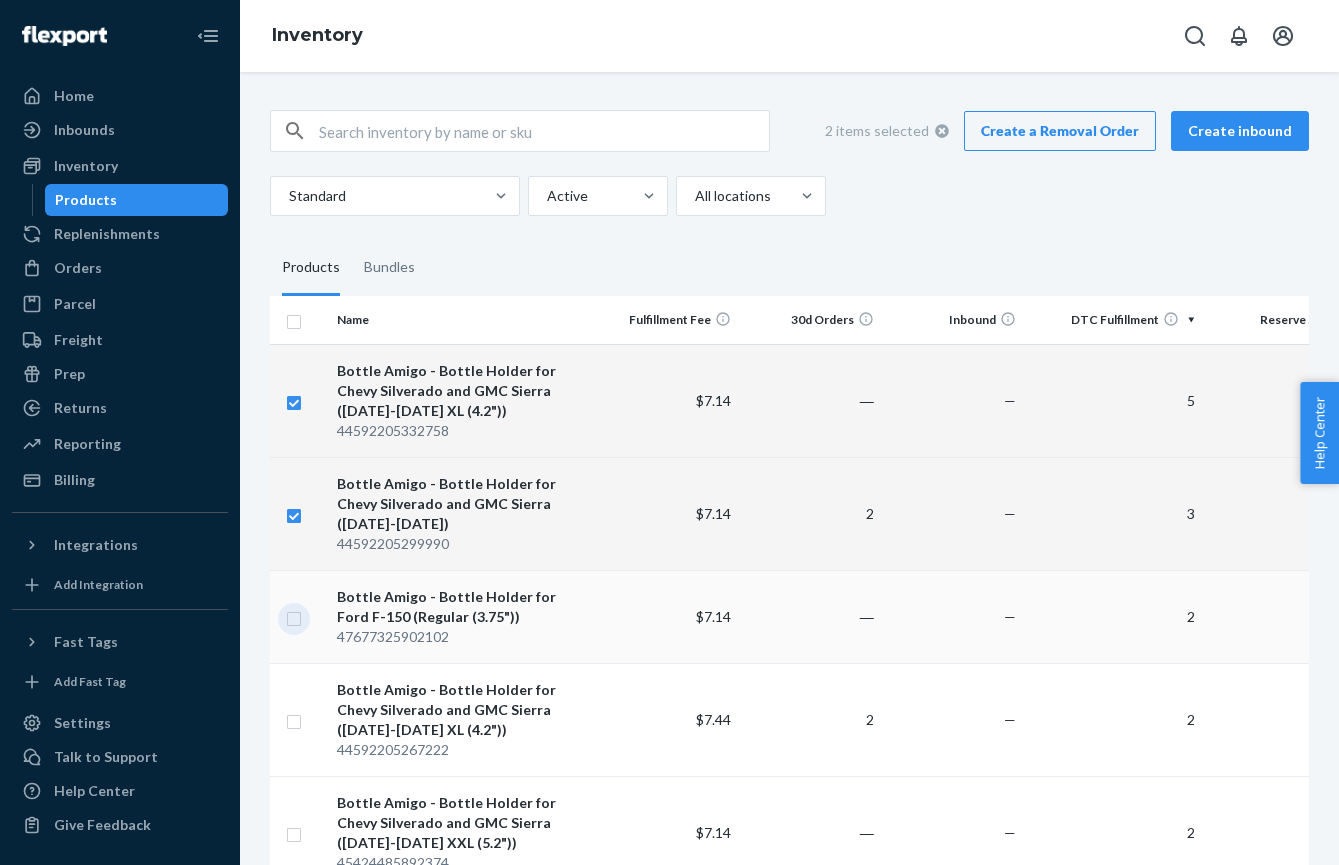 click at bounding box center (294, 616) 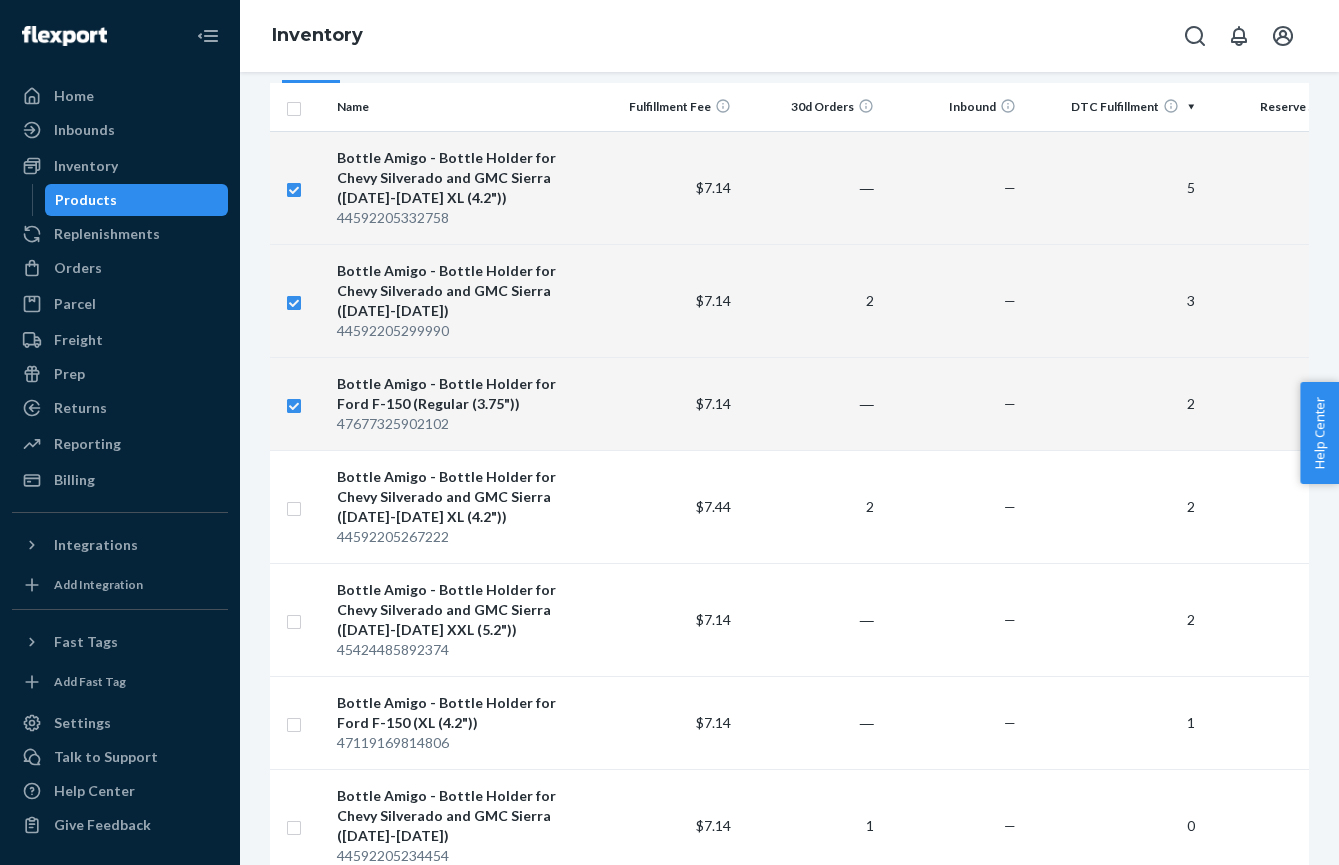 scroll, scrollTop: 215, scrollLeft: 0, axis: vertical 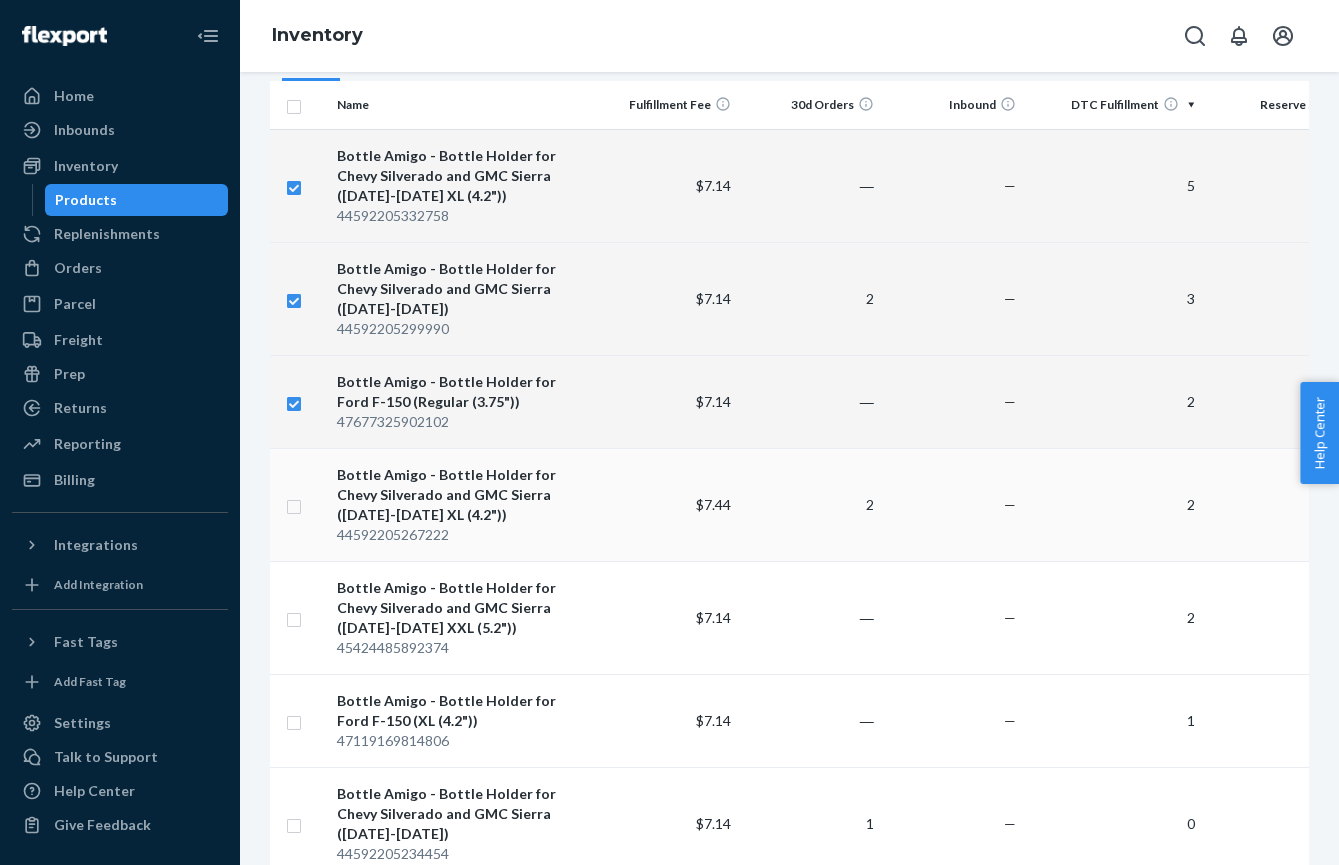 checkbox on "true" 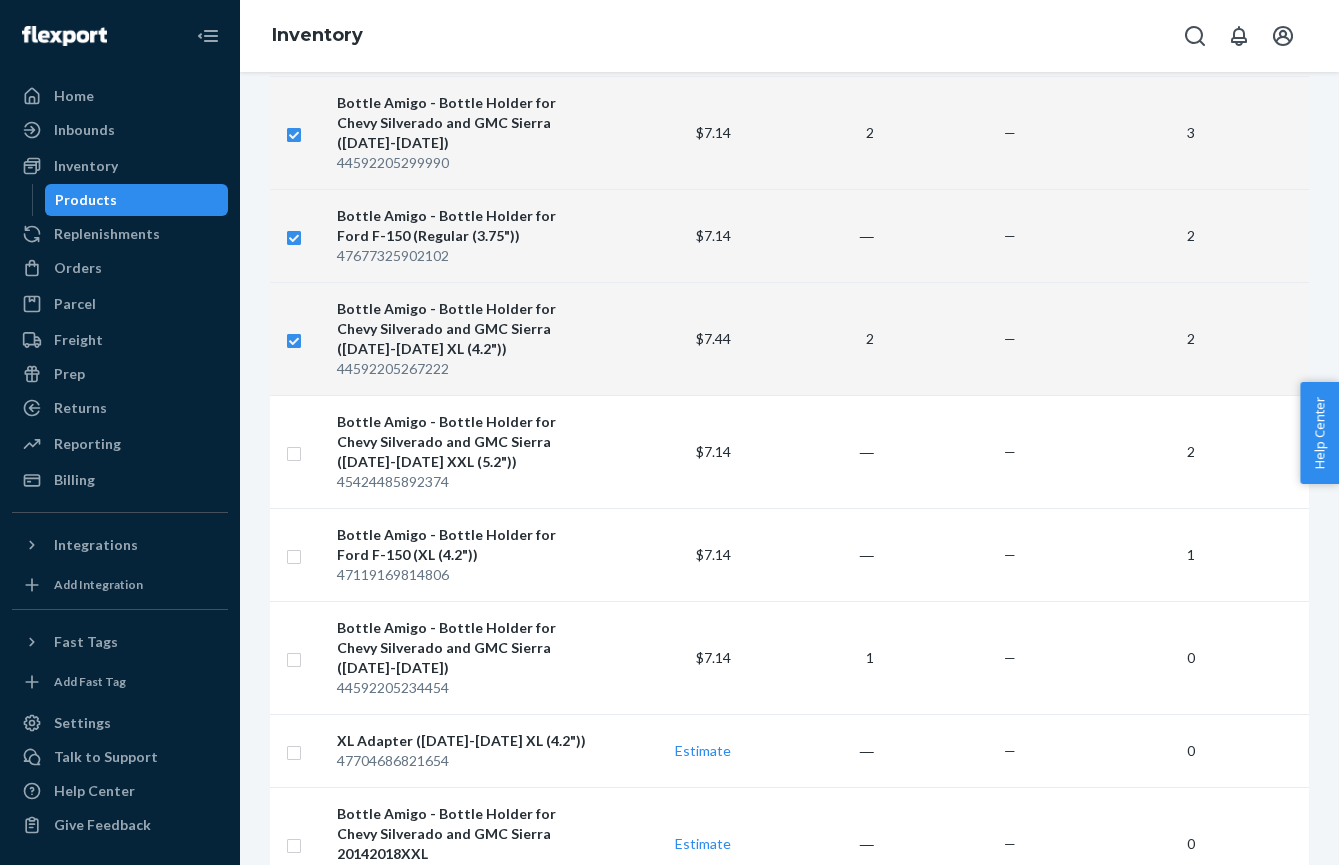 scroll, scrollTop: 382, scrollLeft: 0, axis: vertical 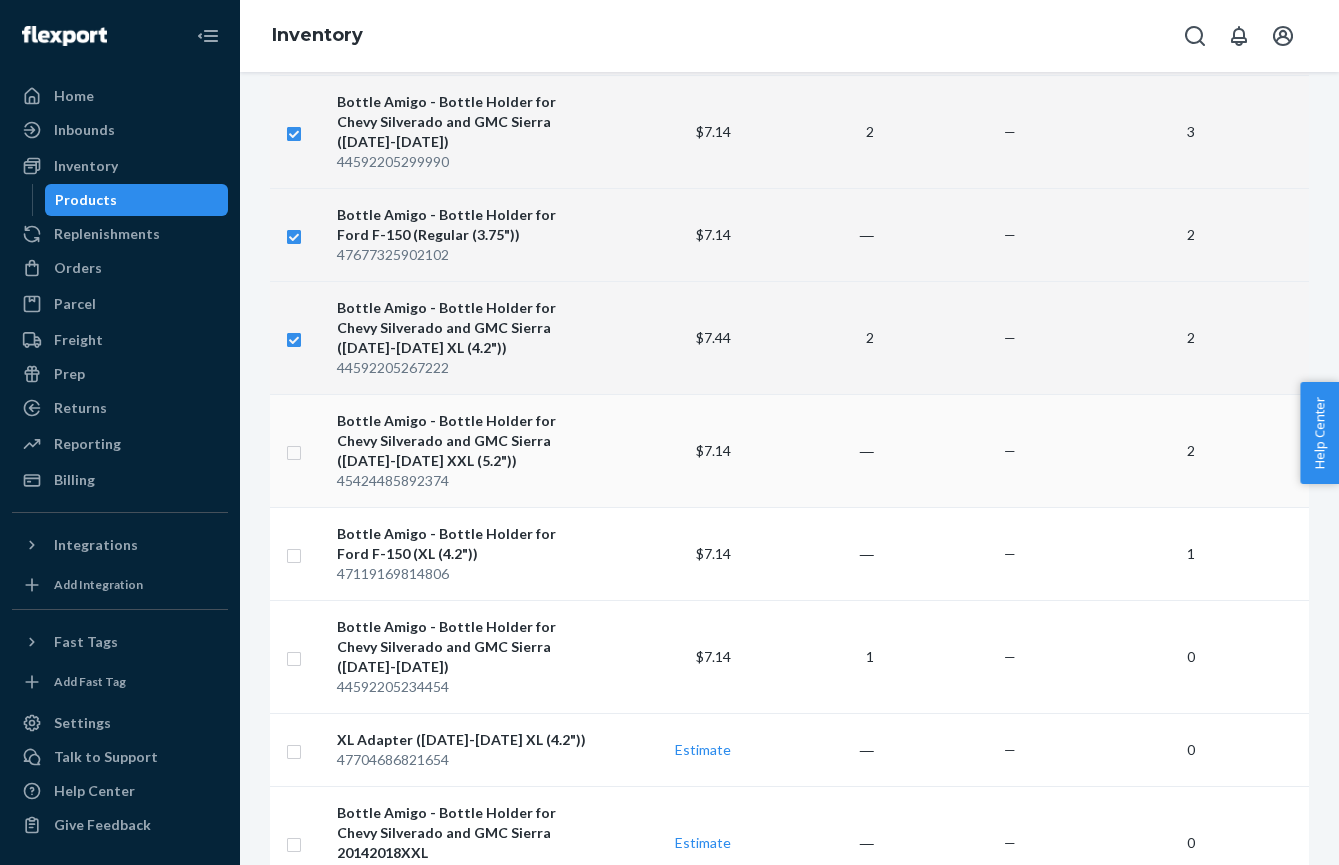 checkbox on "true" 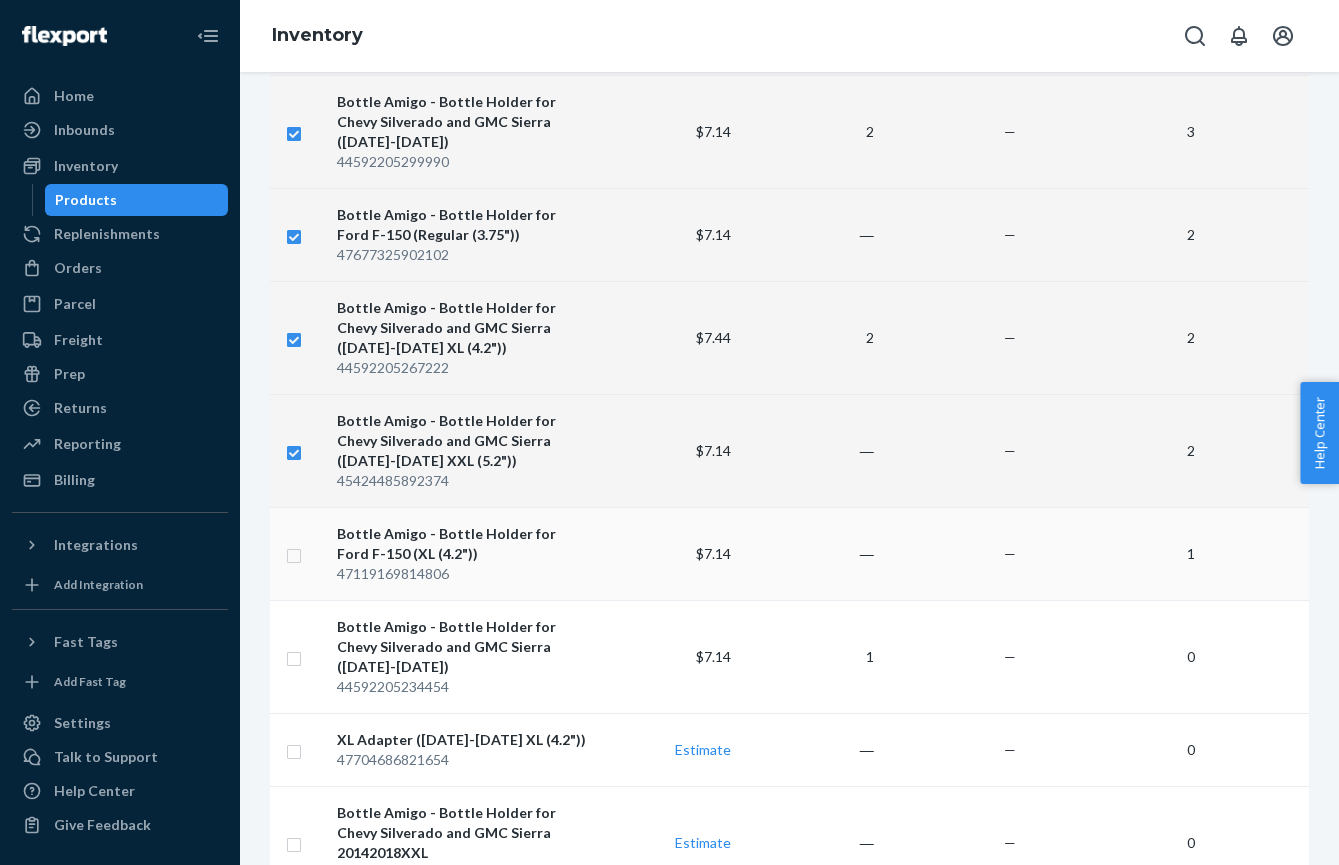 checkbox on "true" 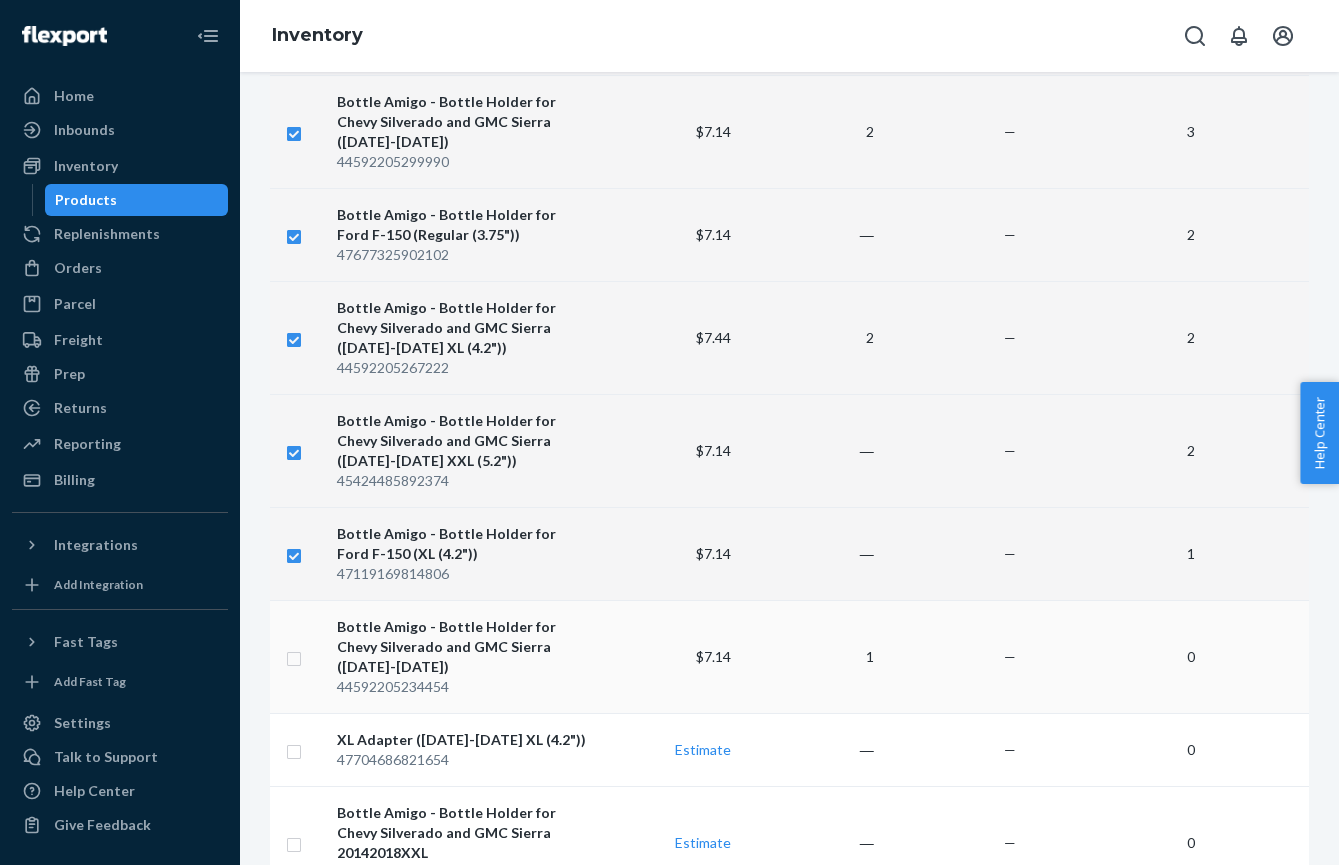 checkbox on "true" 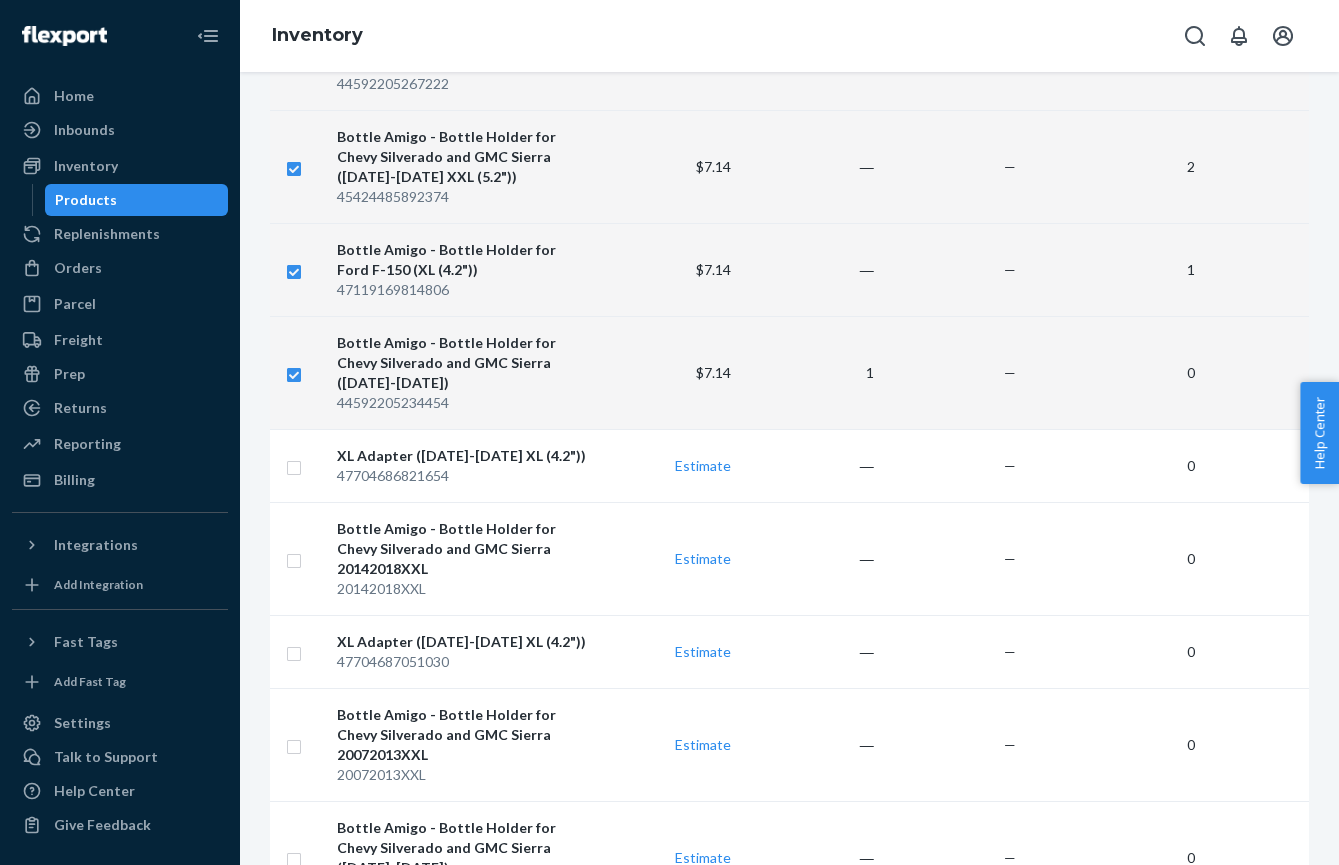 scroll, scrollTop: 668, scrollLeft: 0, axis: vertical 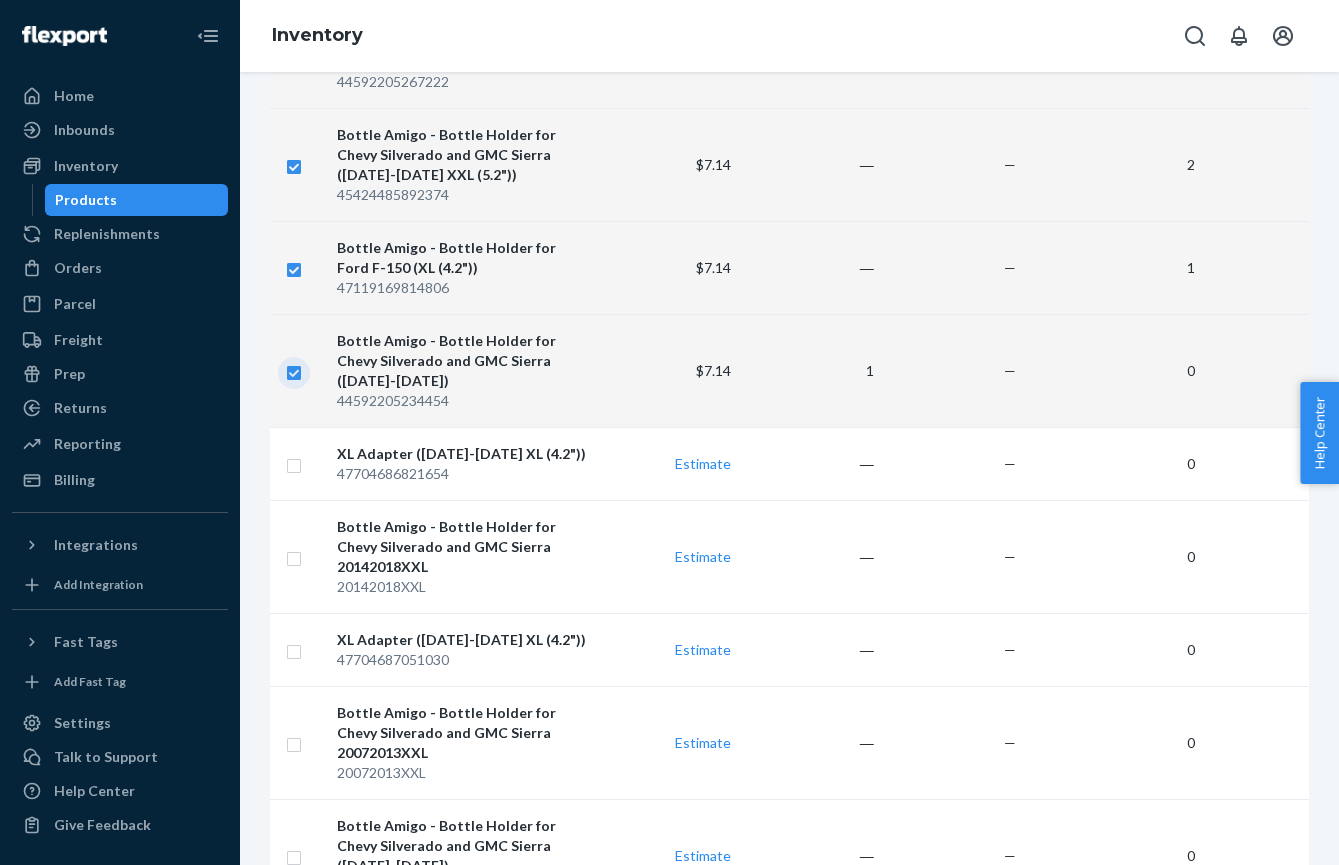 click at bounding box center (294, 370) 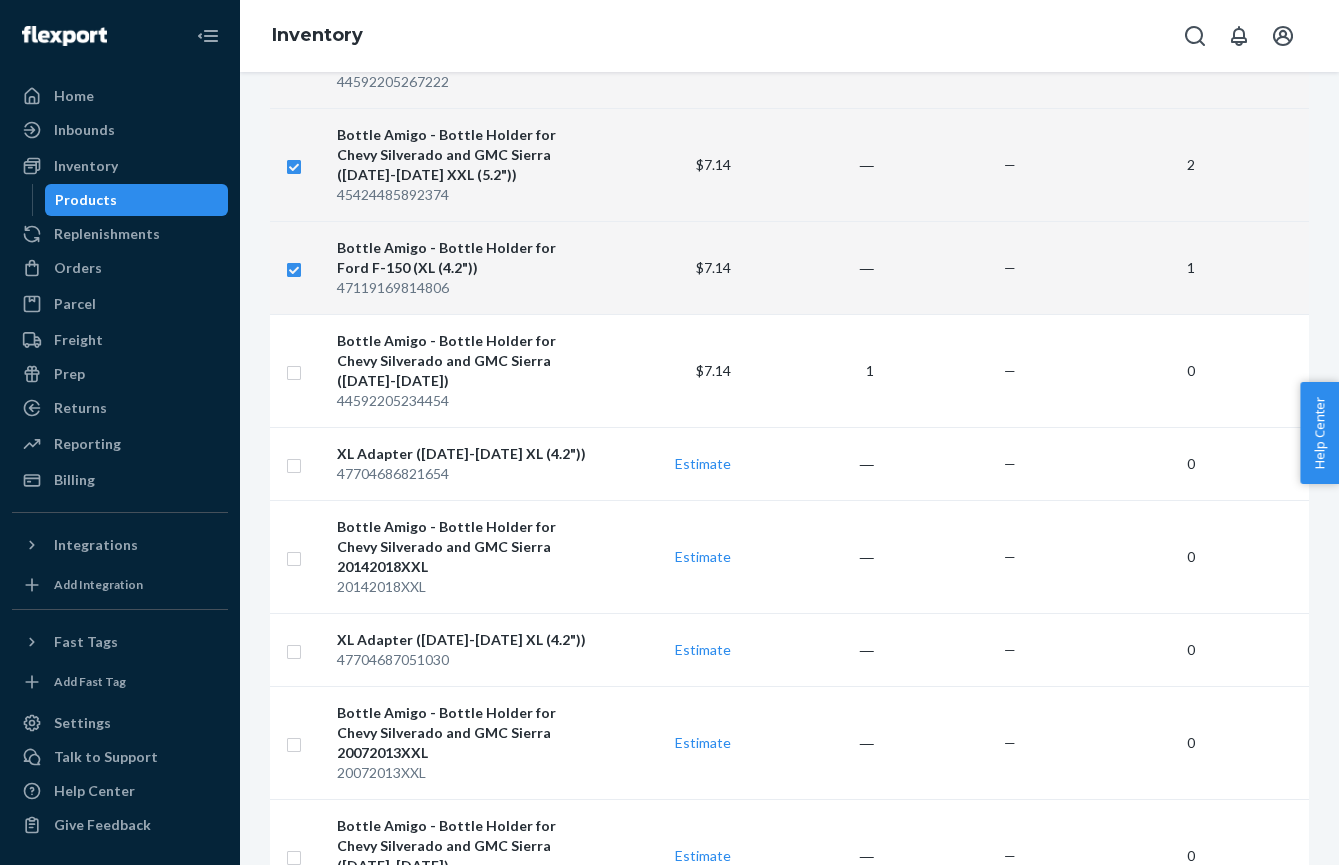 scroll, scrollTop: 0, scrollLeft: 0, axis: both 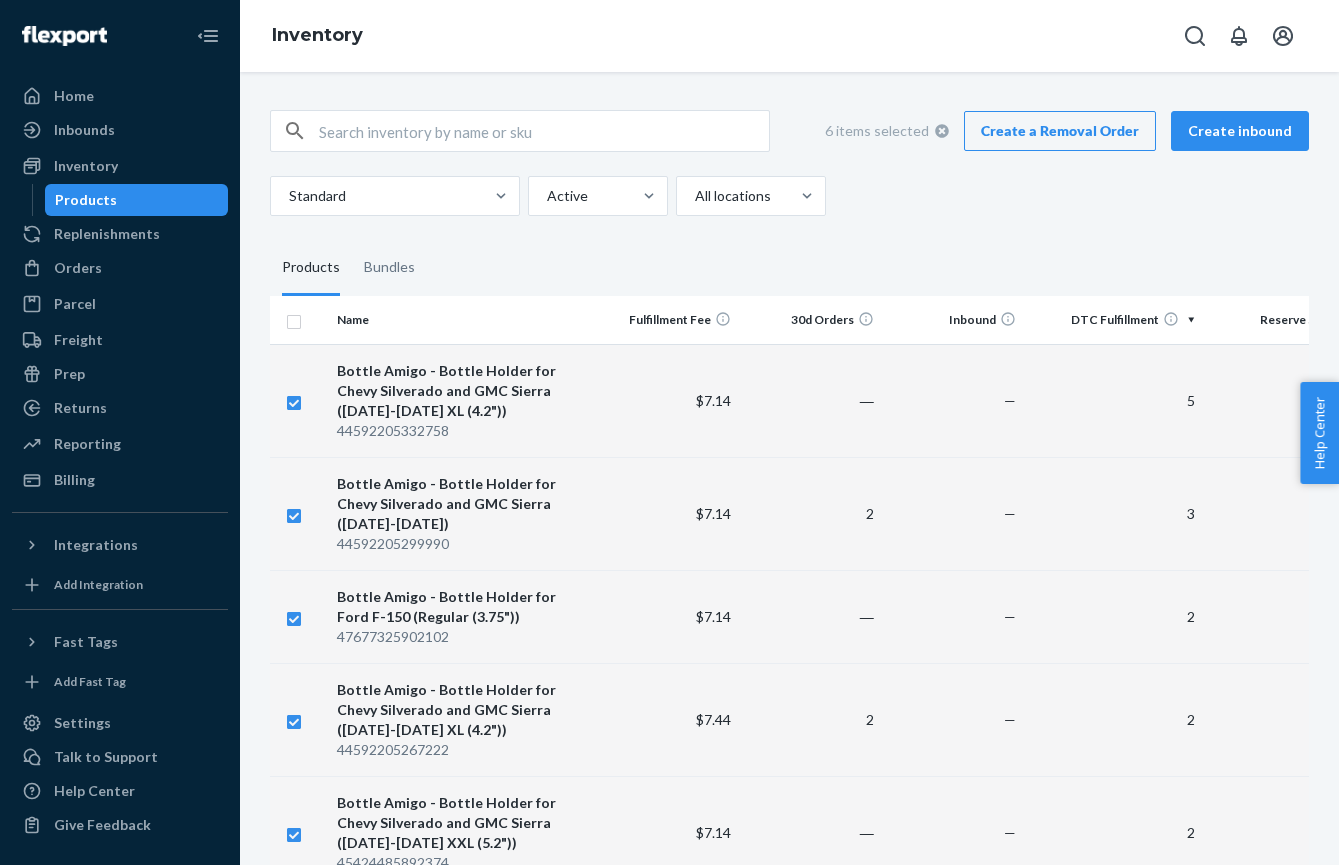 click on "Create a Removal Order" at bounding box center (1060, 131) 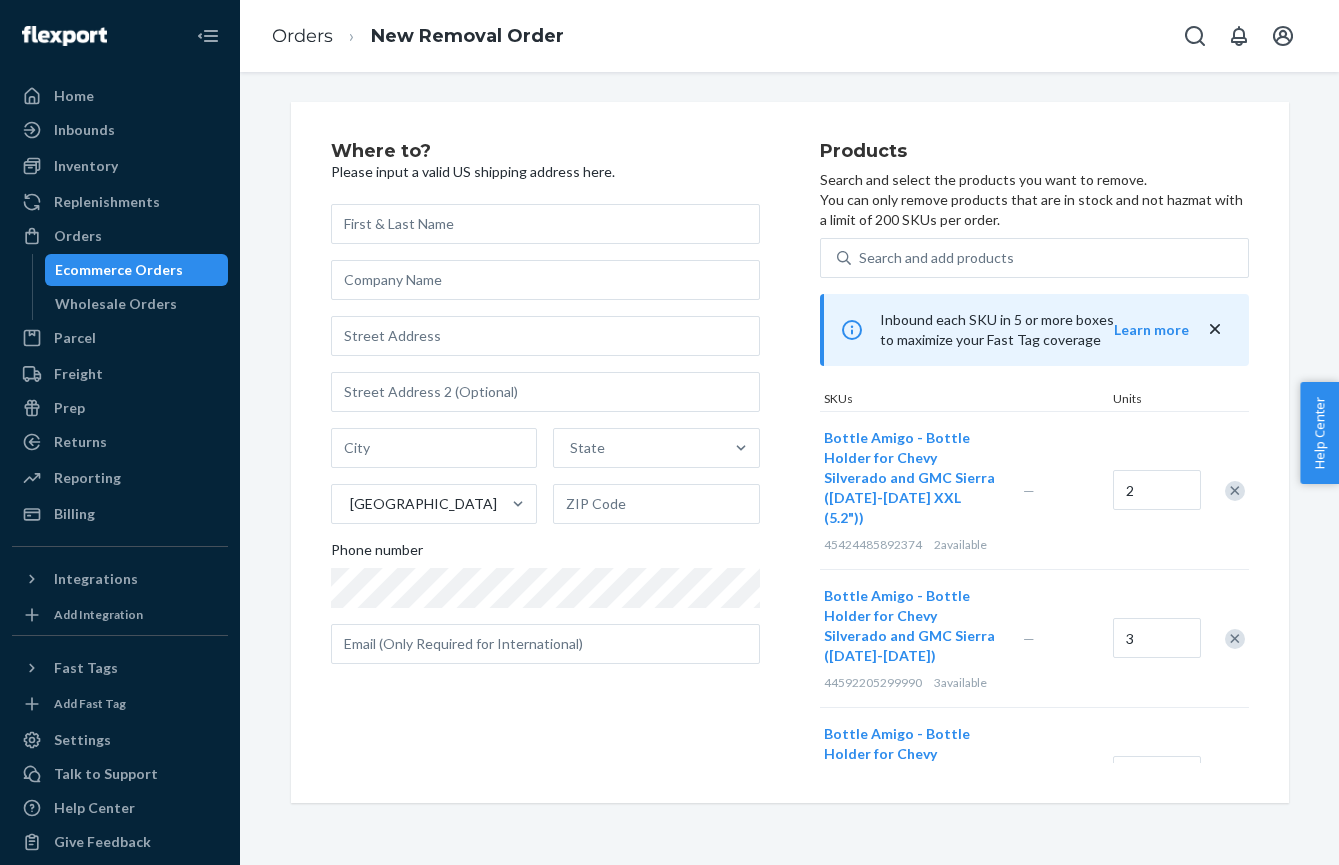 click at bounding box center (545, 224) 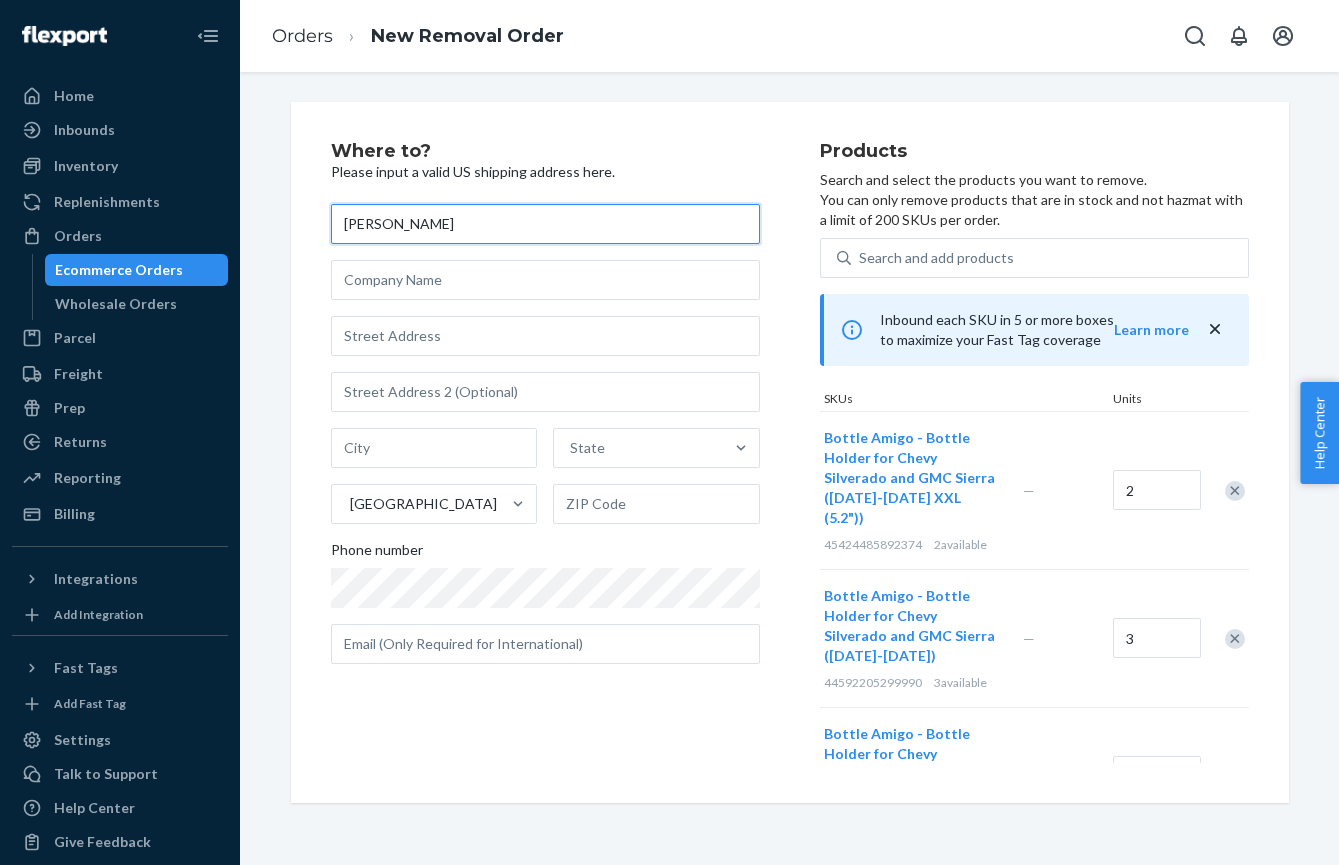 type on "[PERSON_NAME]" 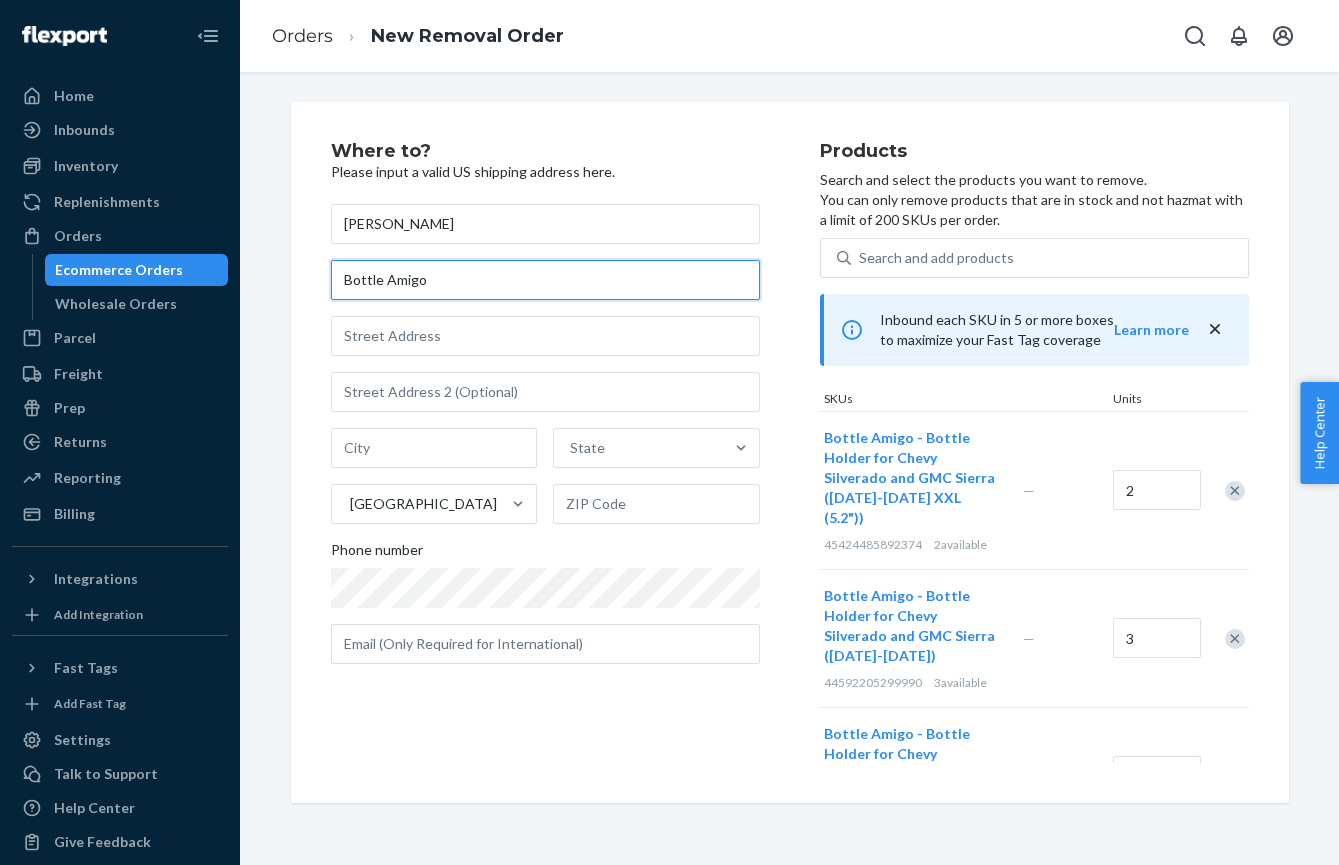 type on "Bottle Amigo" 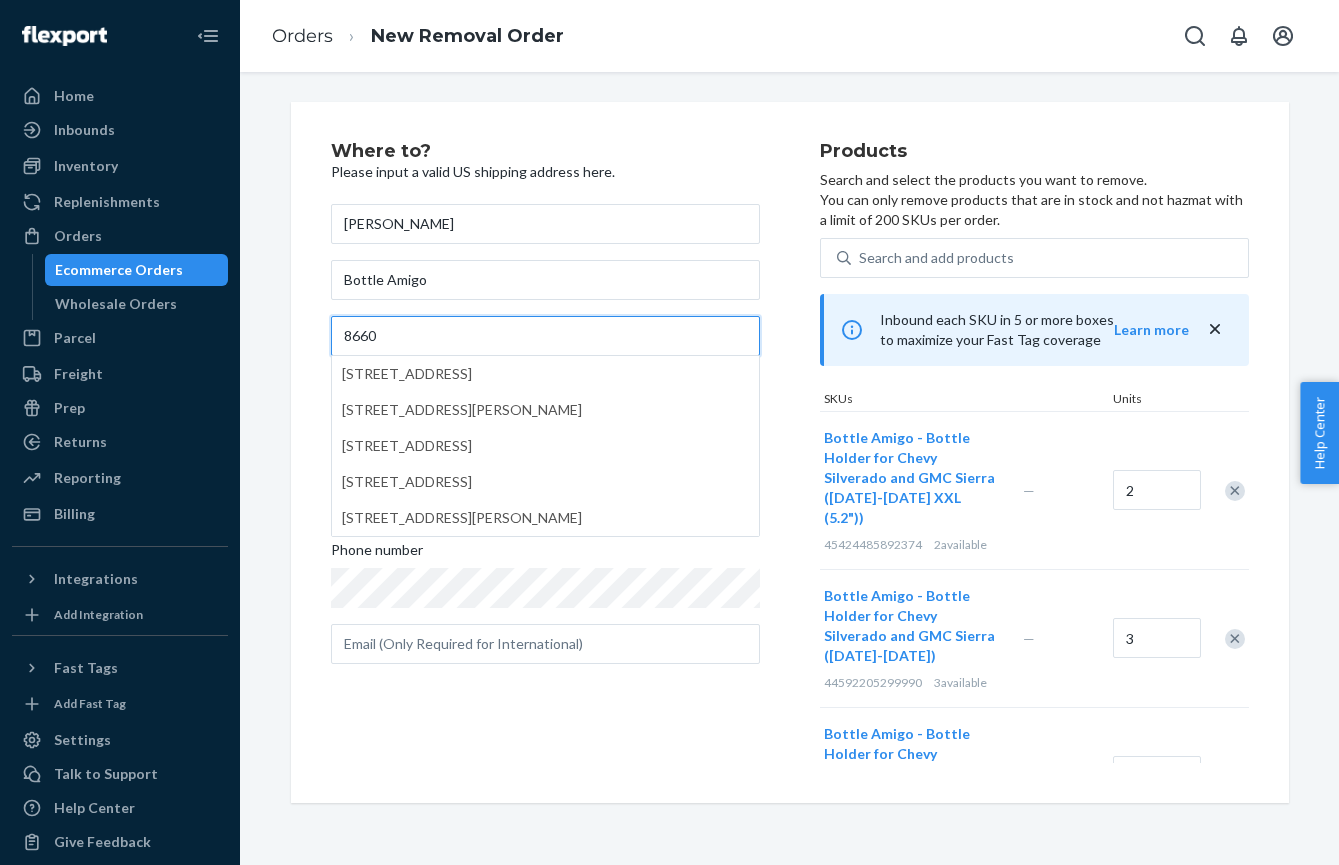 type on "[STREET_ADDRESS]" 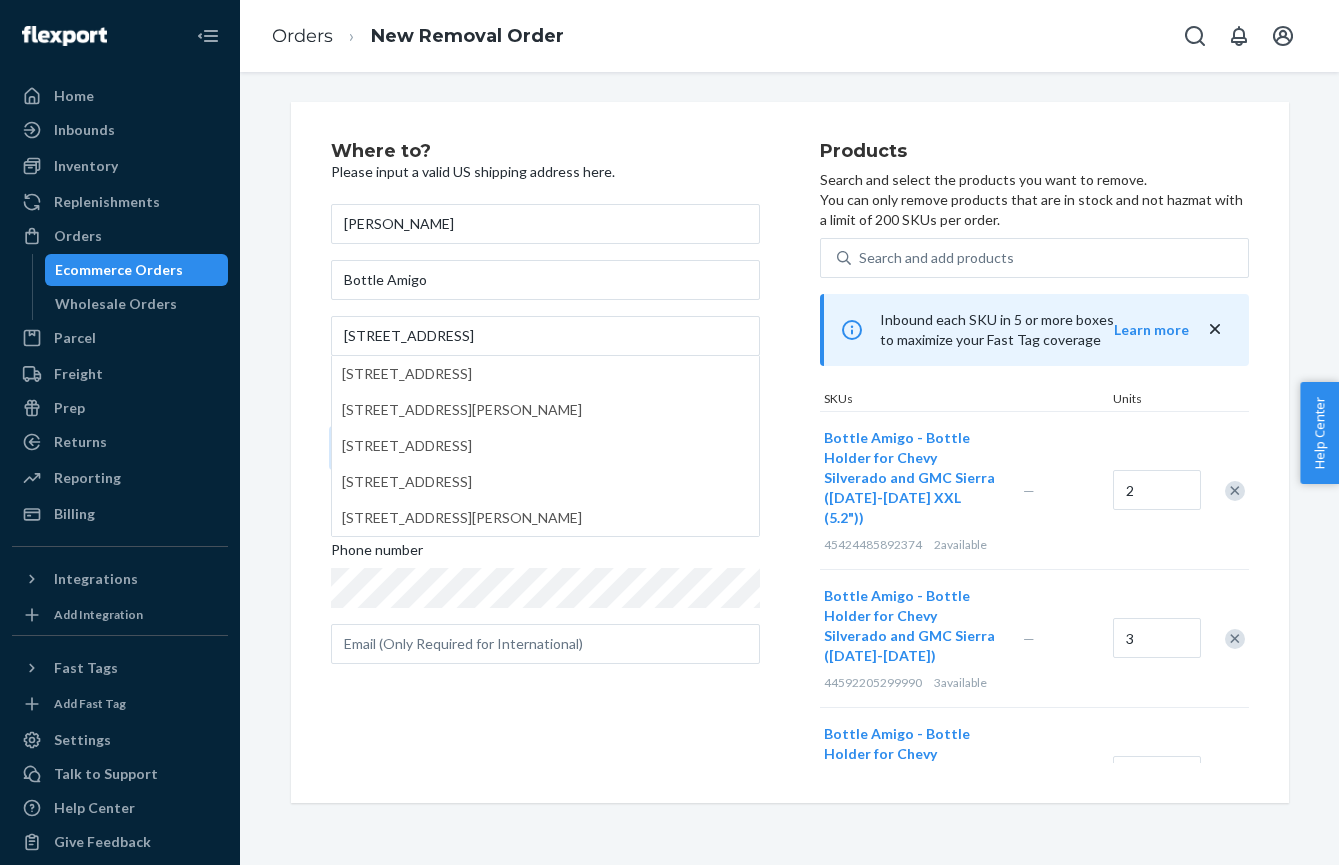 type on "LA MESA" 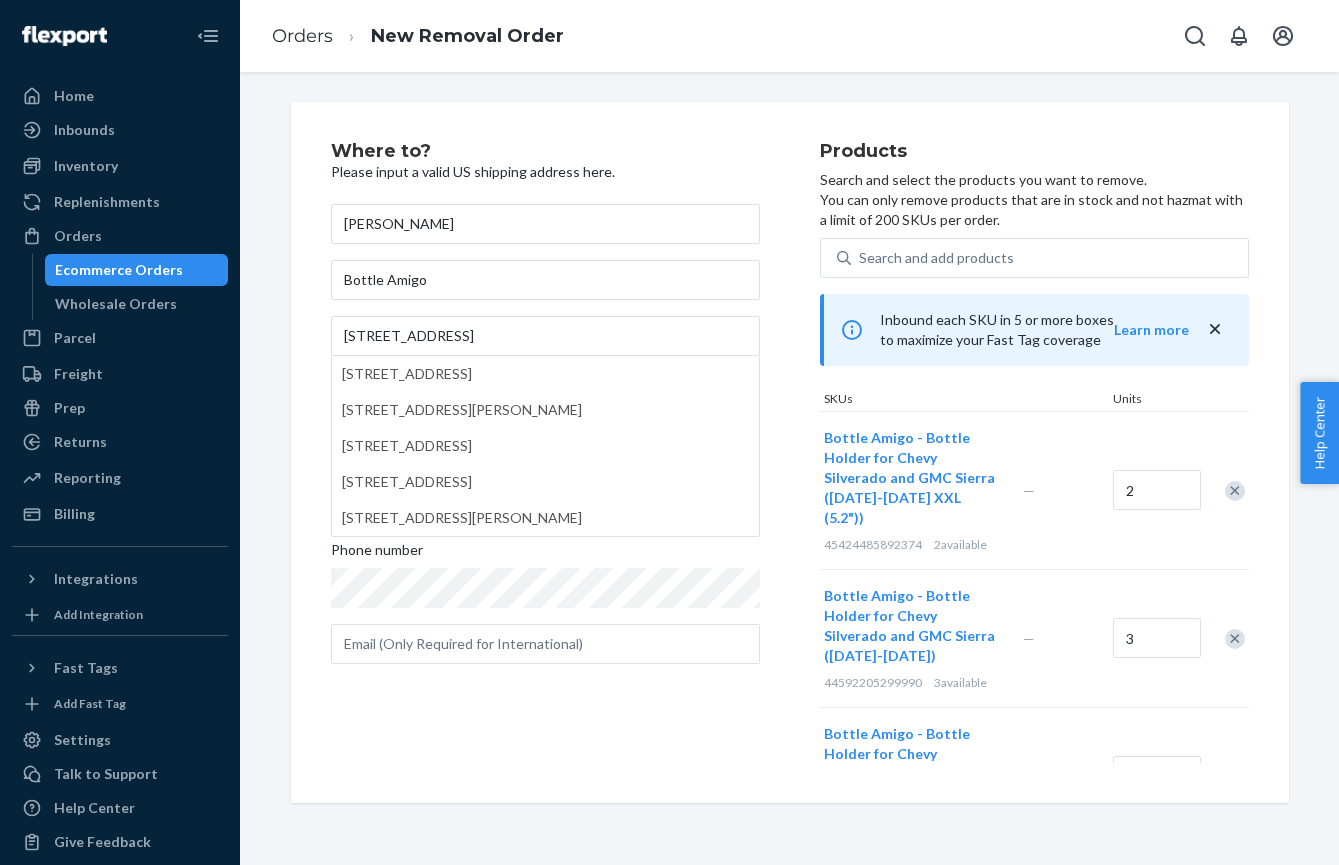 type on "CA" 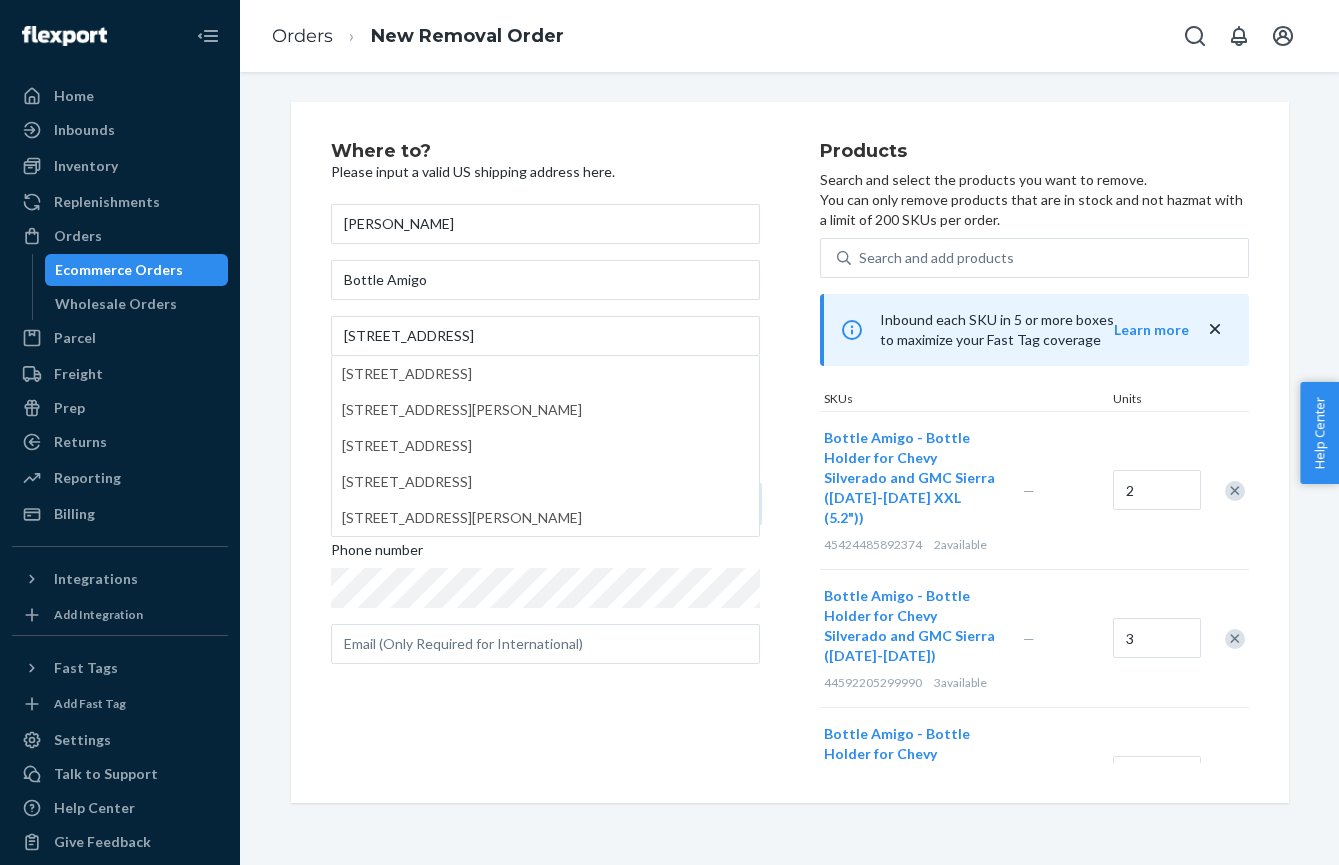 type on "91941" 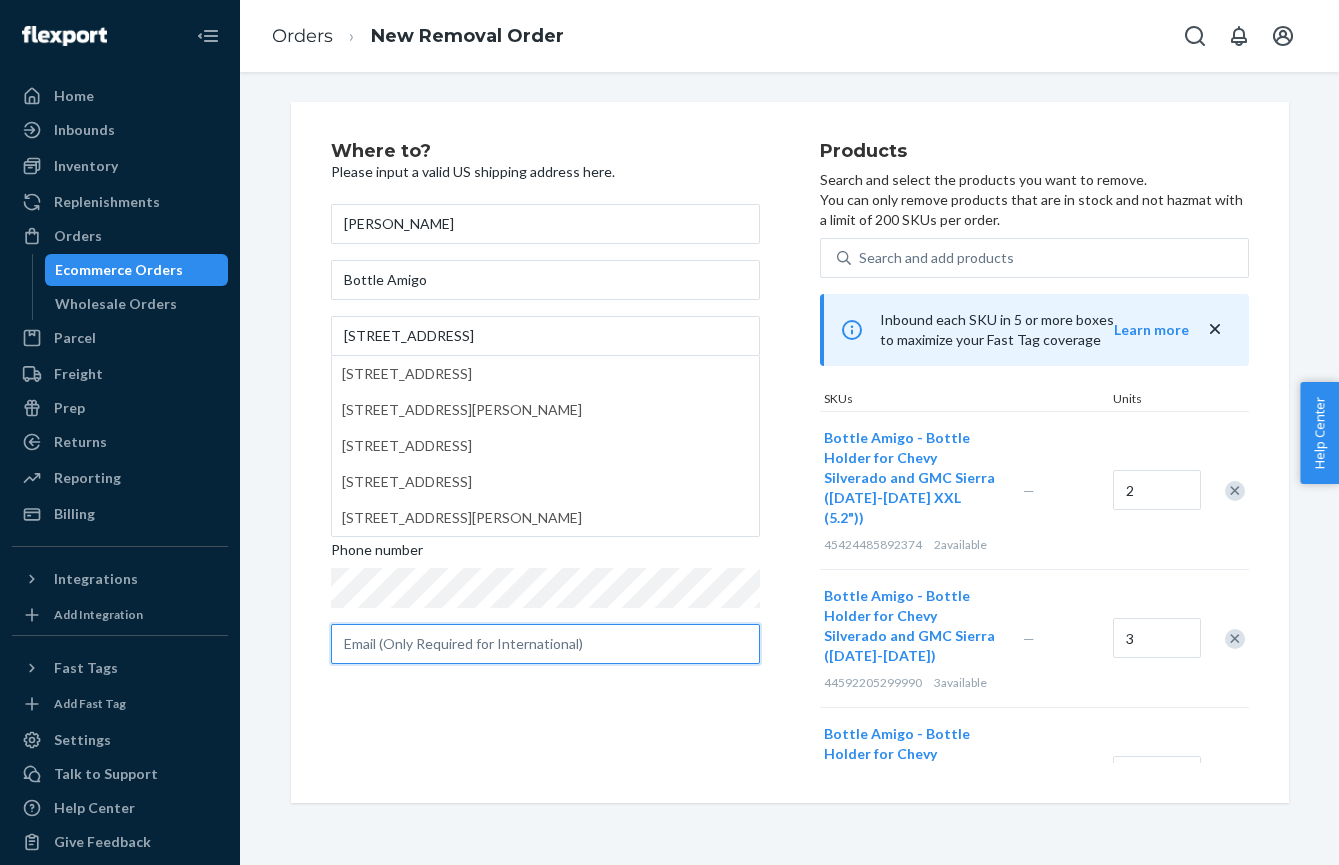 type on "[EMAIL_ADDRESS][DOMAIN_NAME]" 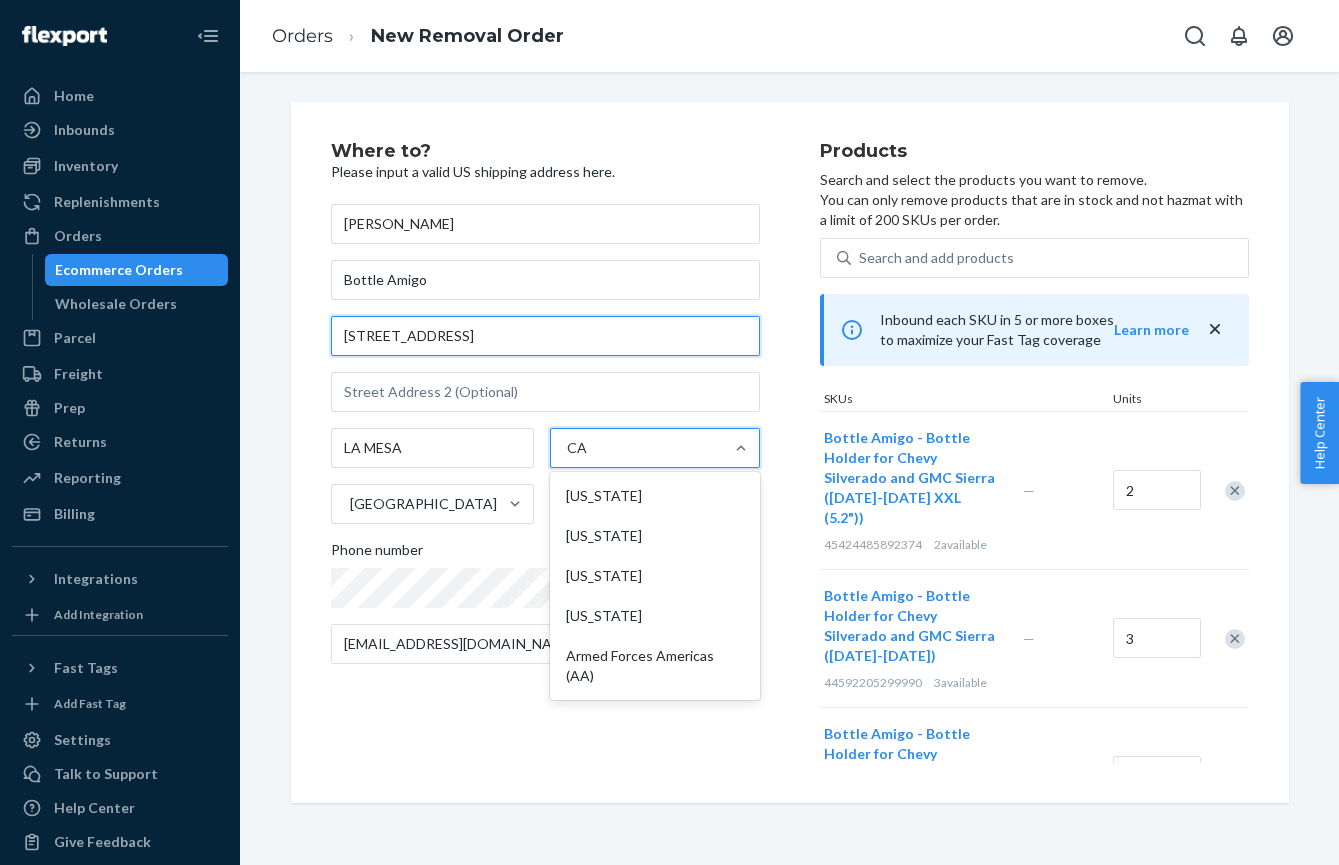 scroll, scrollTop: 0, scrollLeft: 0, axis: both 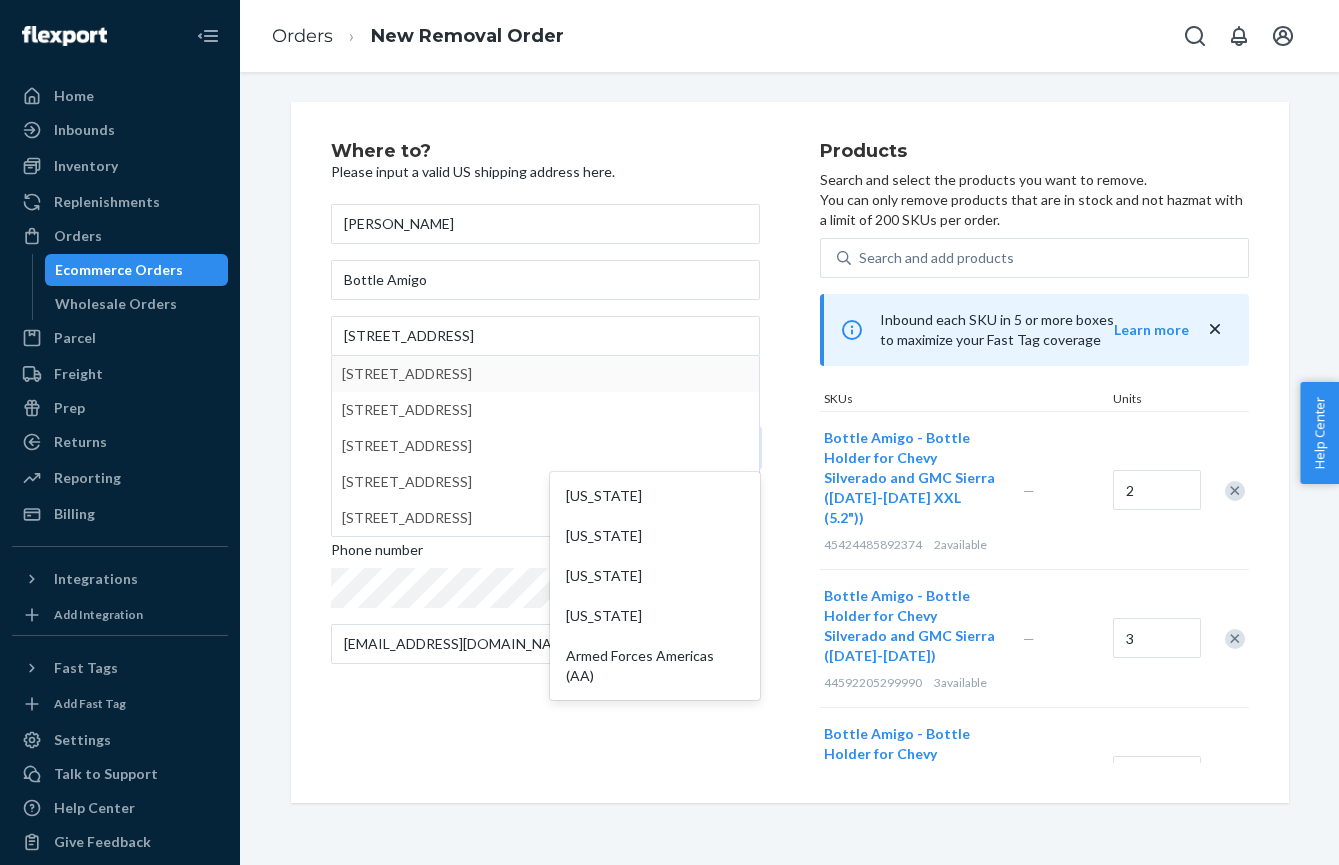 type 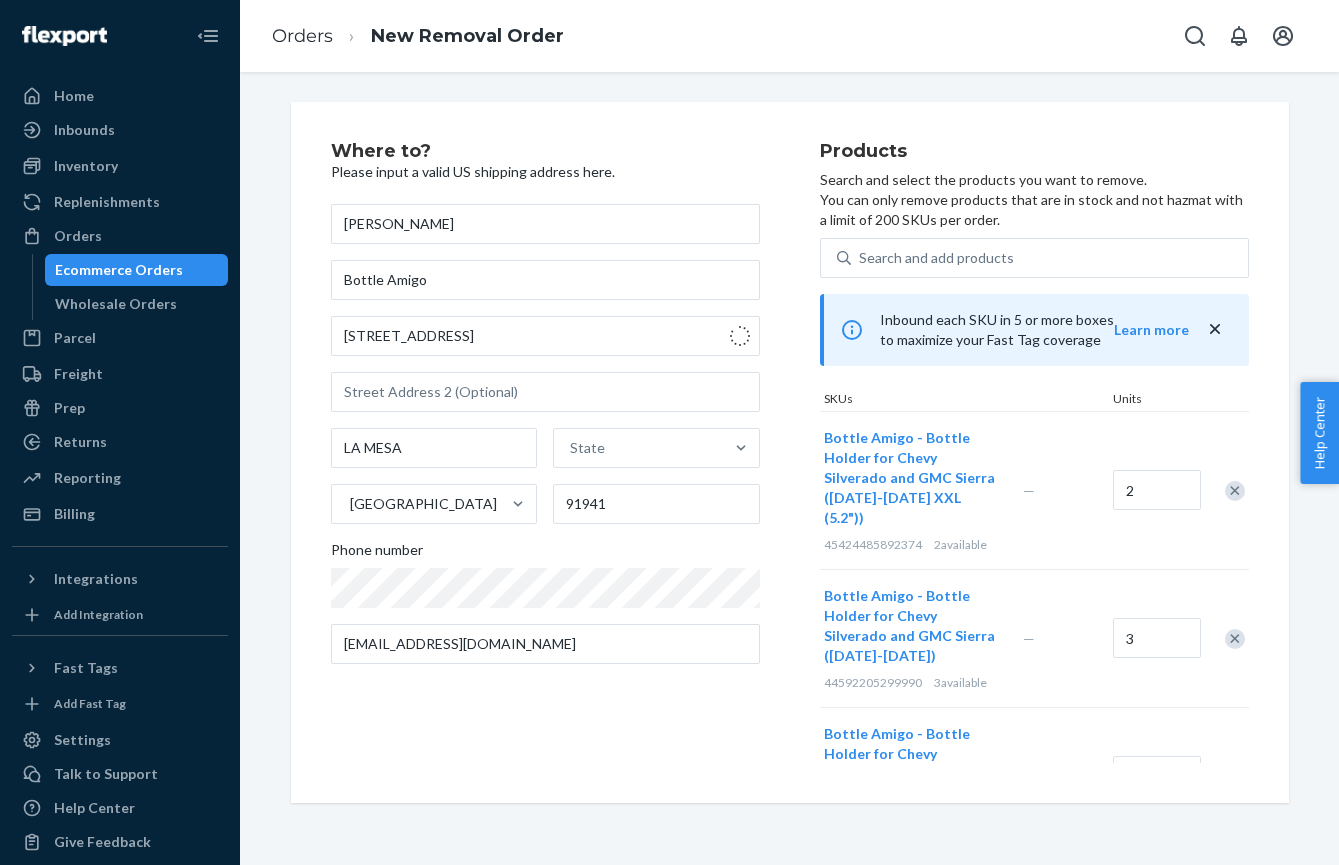 type on "La Mesa" 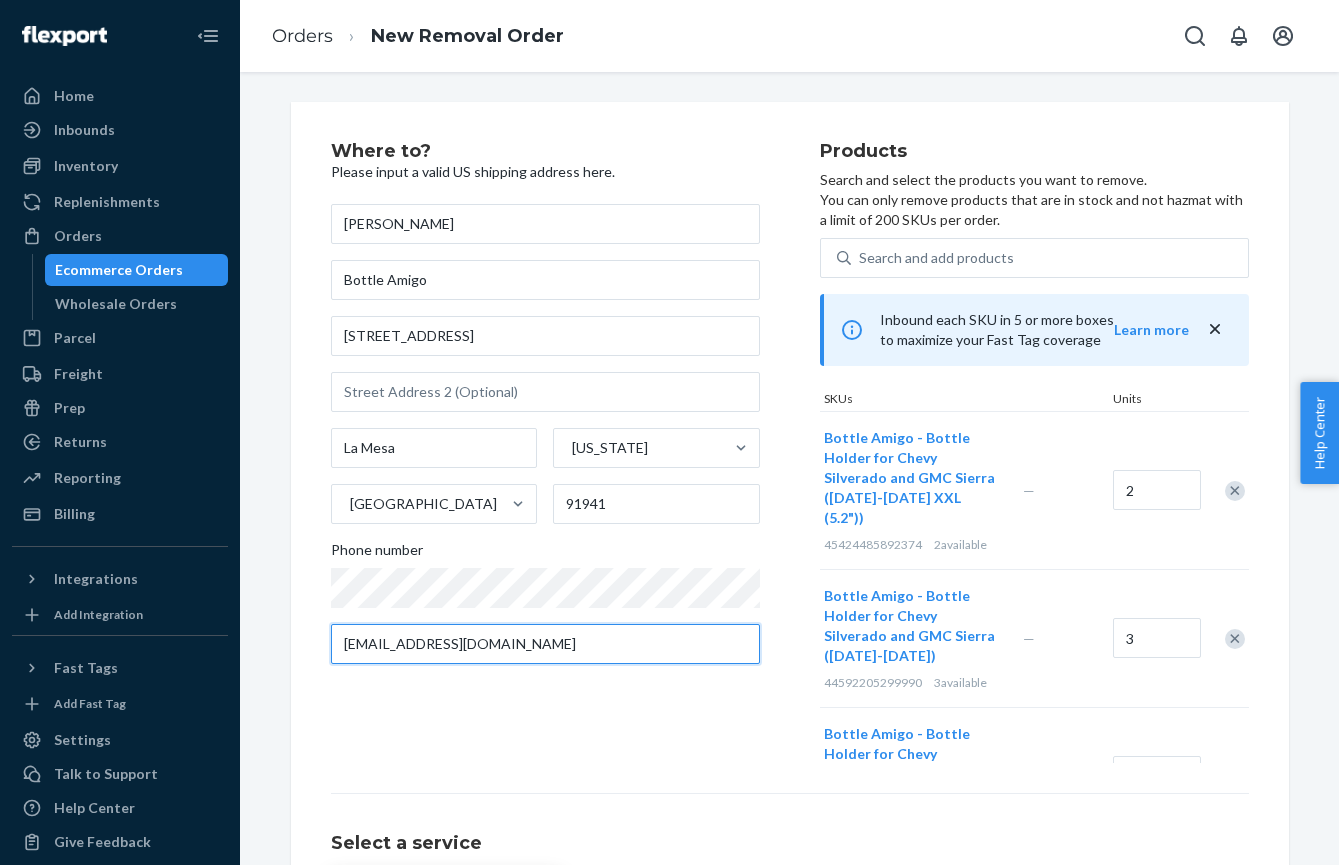 click on "[EMAIL_ADDRESS][DOMAIN_NAME]" at bounding box center [545, 644] 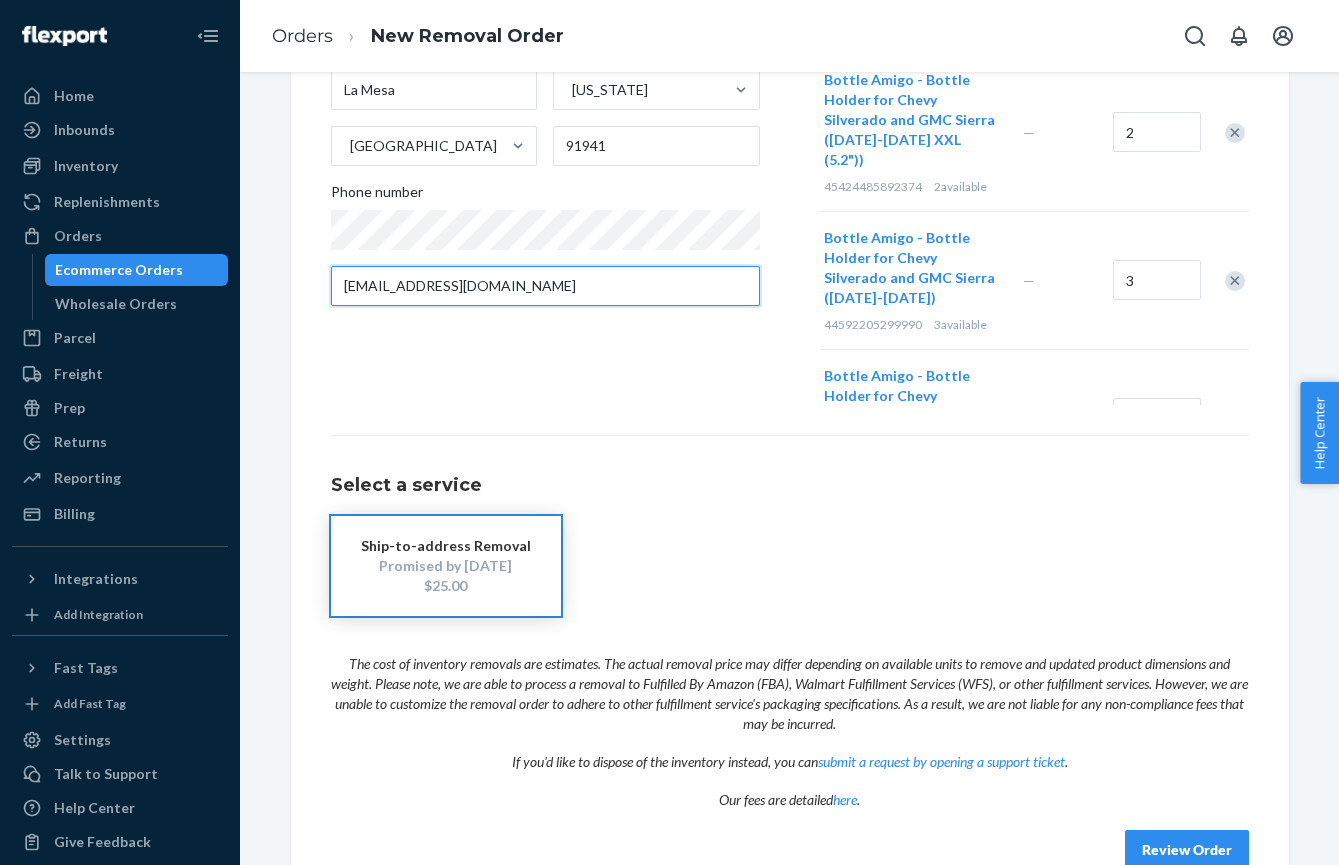 scroll, scrollTop: 402, scrollLeft: 0, axis: vertical 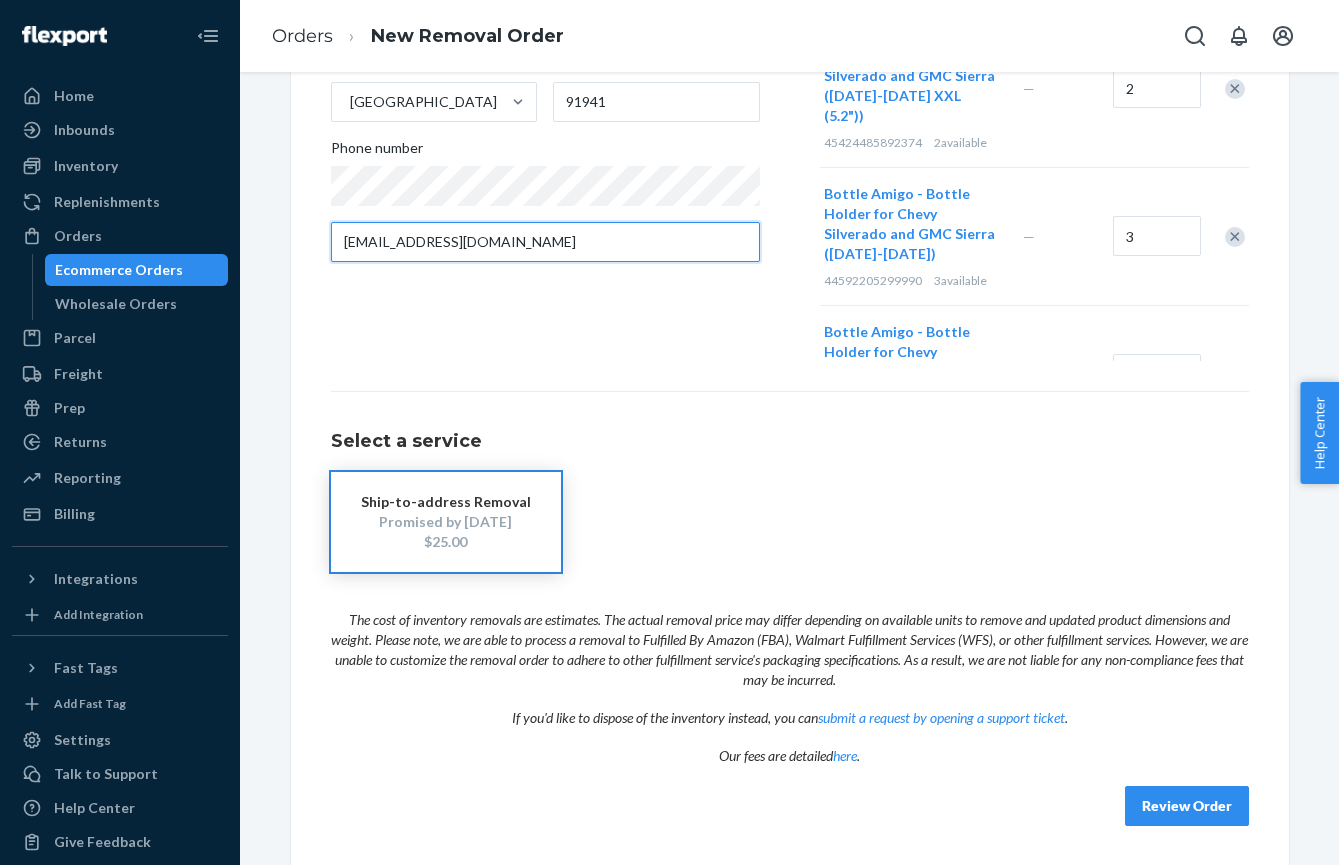 type on "[EMAIL_ADDRESS][DOMAIN_NAME]" 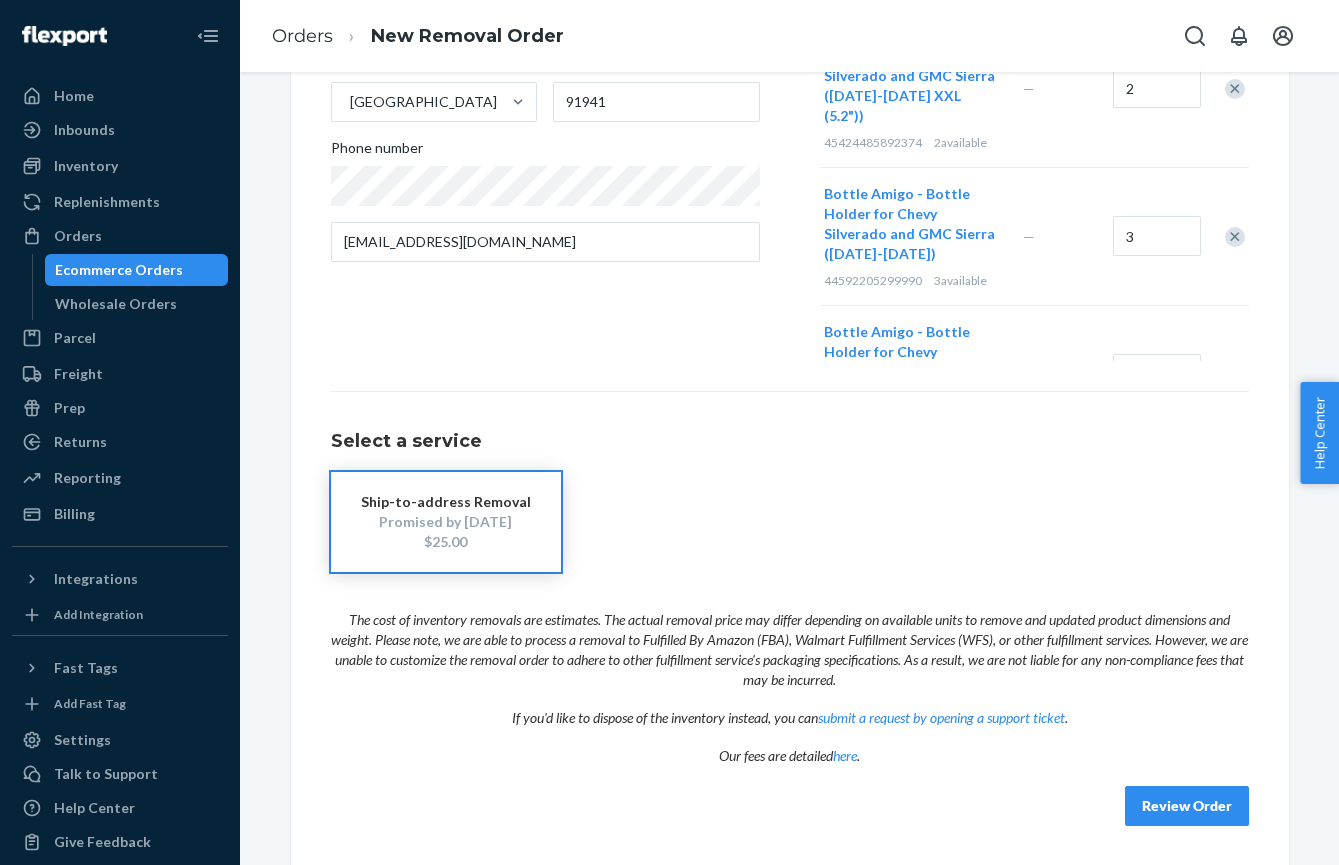 click on "Review Order" at bounding box center (1187, 806) 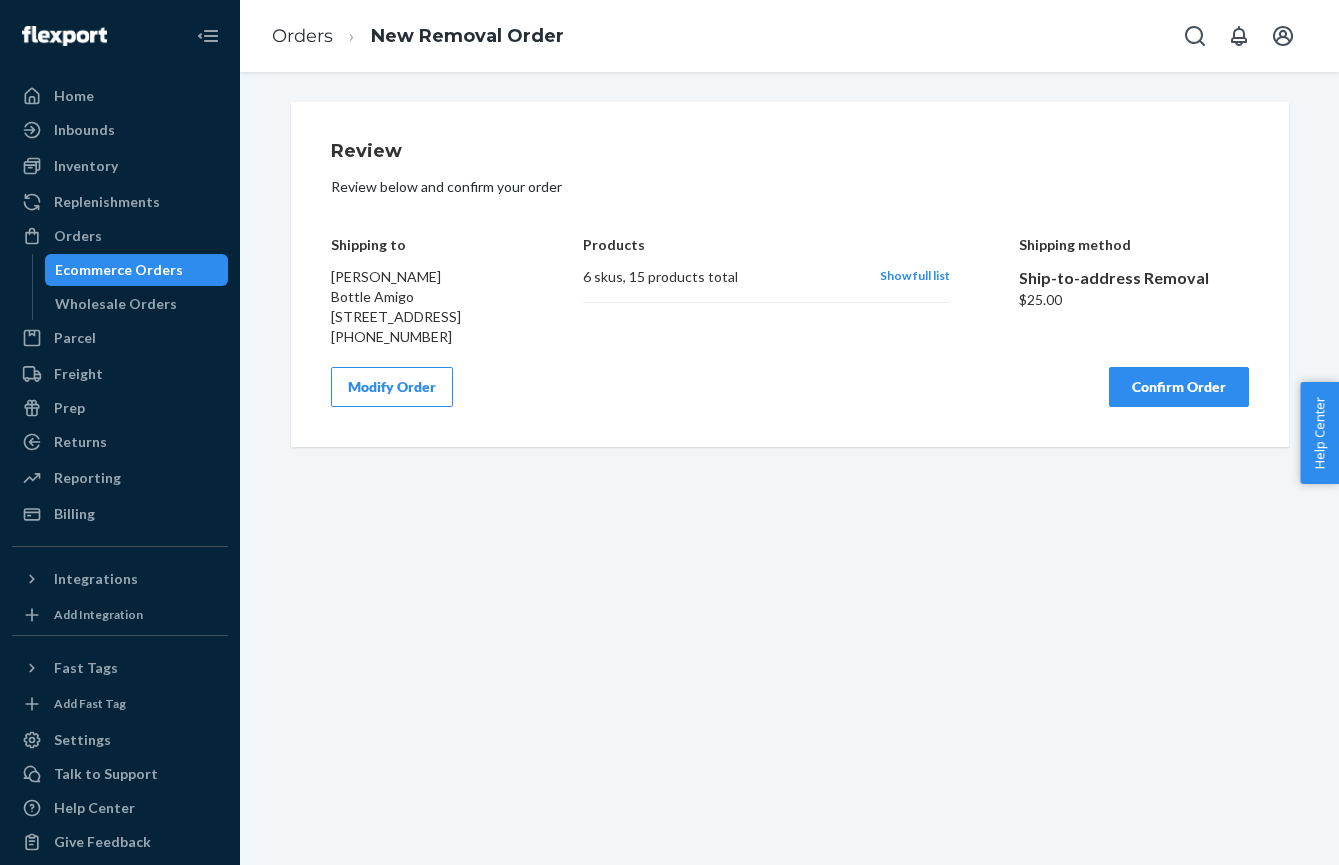 scroll, scrollTop: 0, scrollLeft: 0, axis: both 